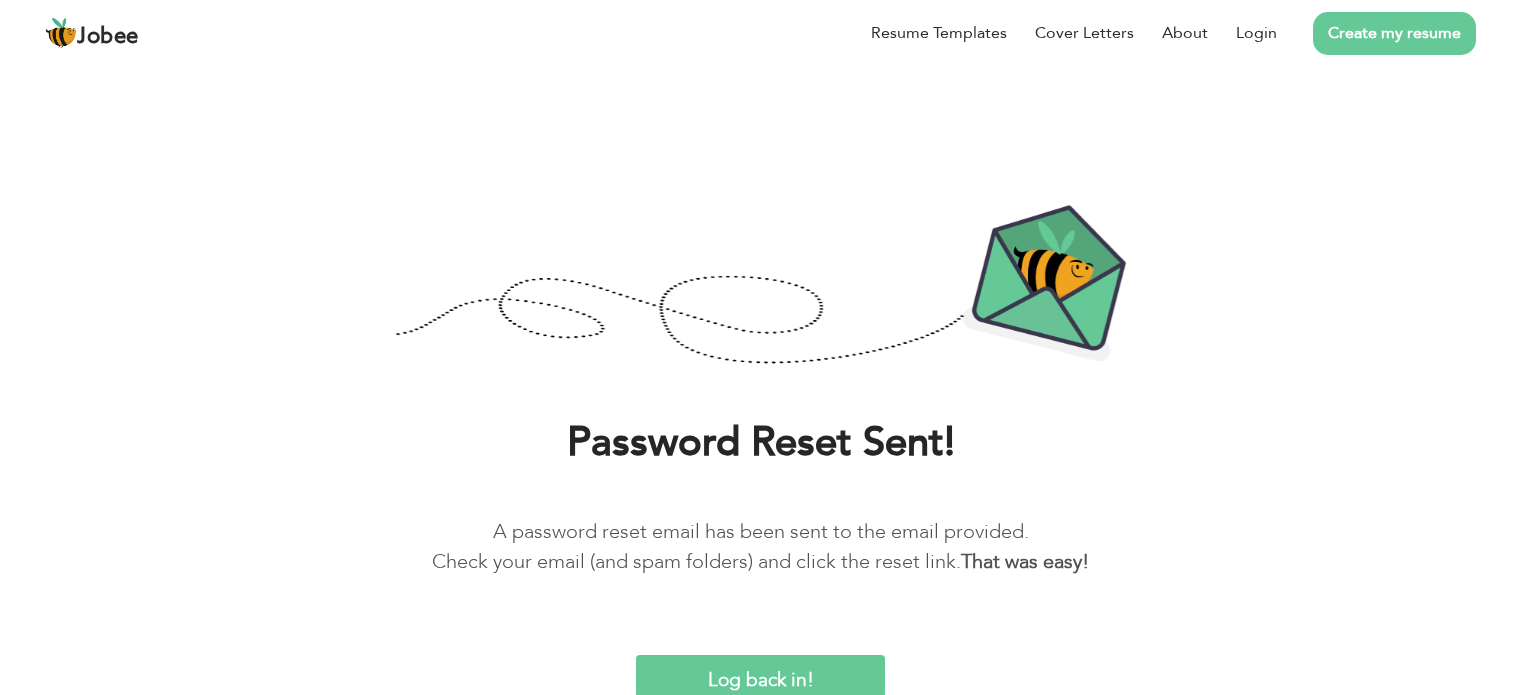 scroll, scrollTop: 3, scrollLeft: 0, axis: vertical 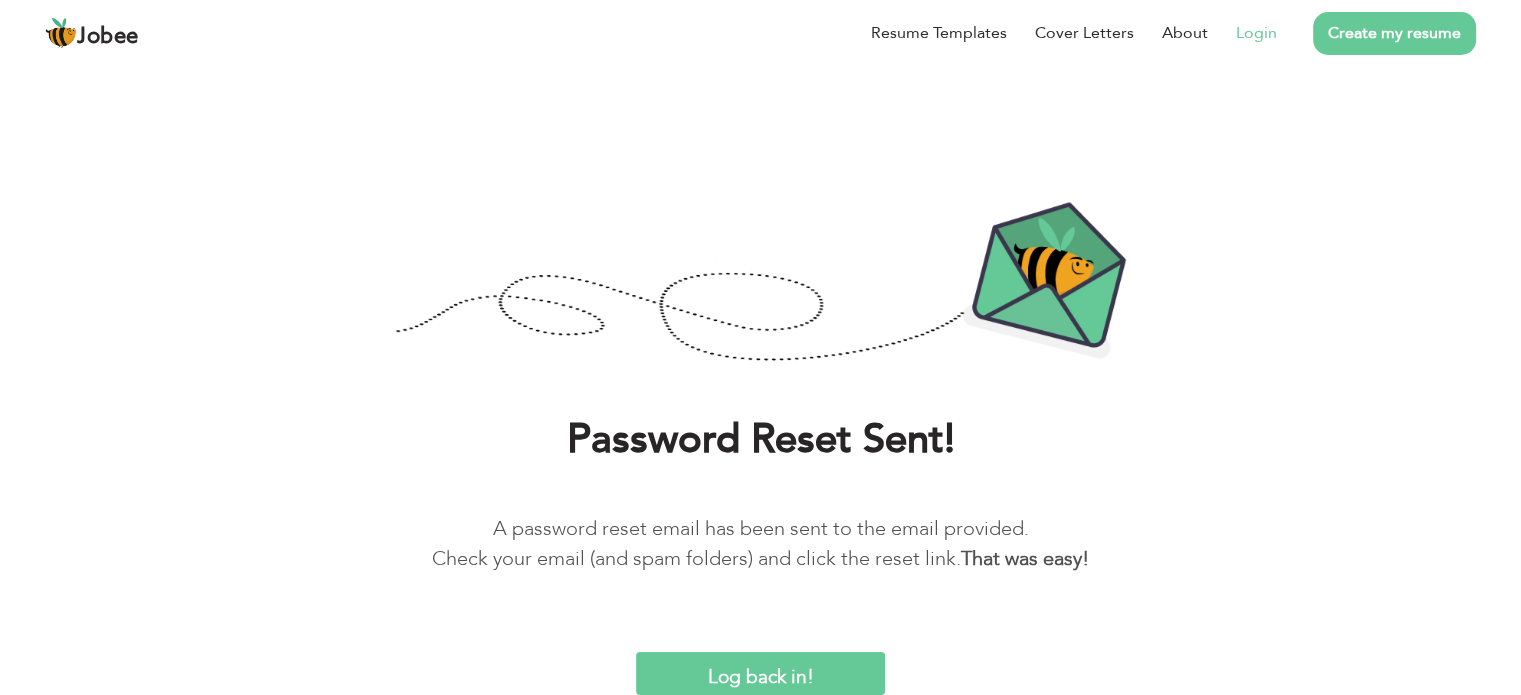click on "Login" at bounding box center [1256, 33] 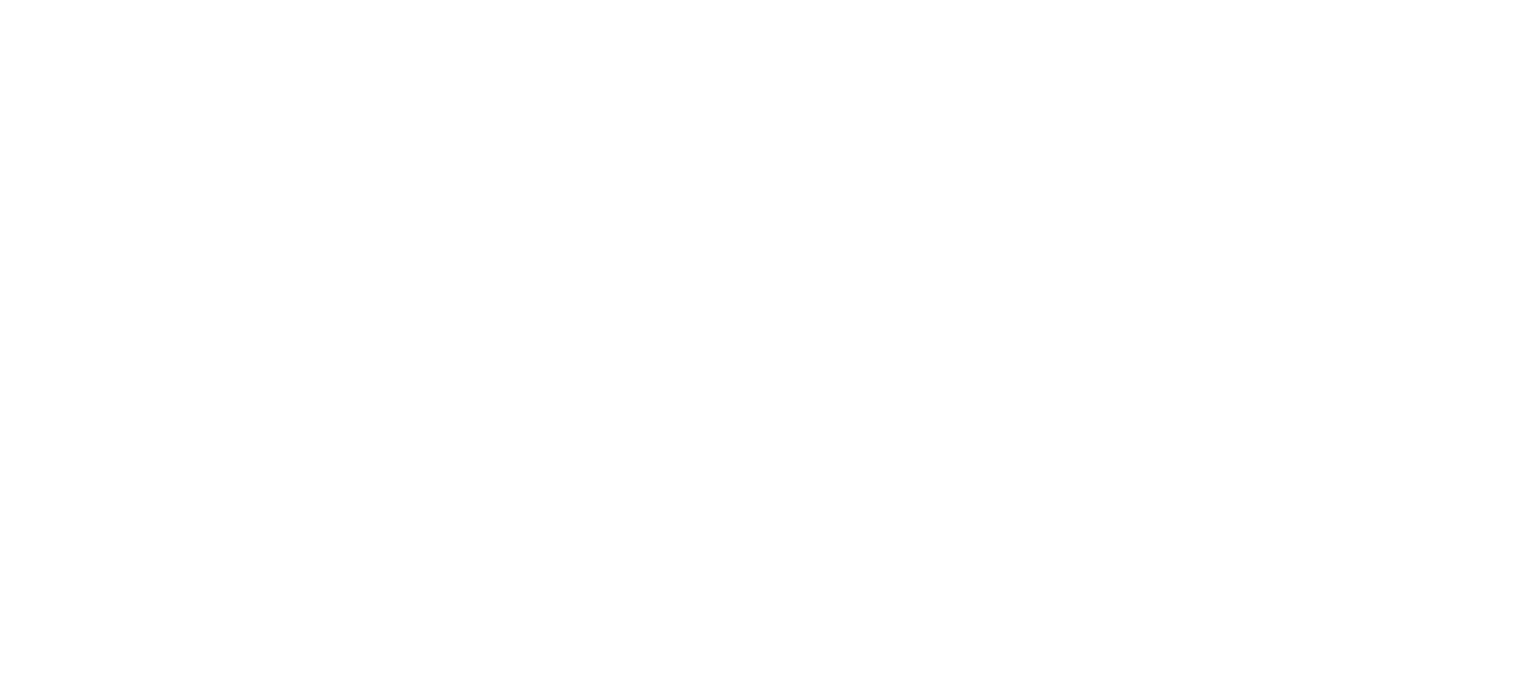scroll, scrollTop: 0, scrollLeft: 0, axis: both 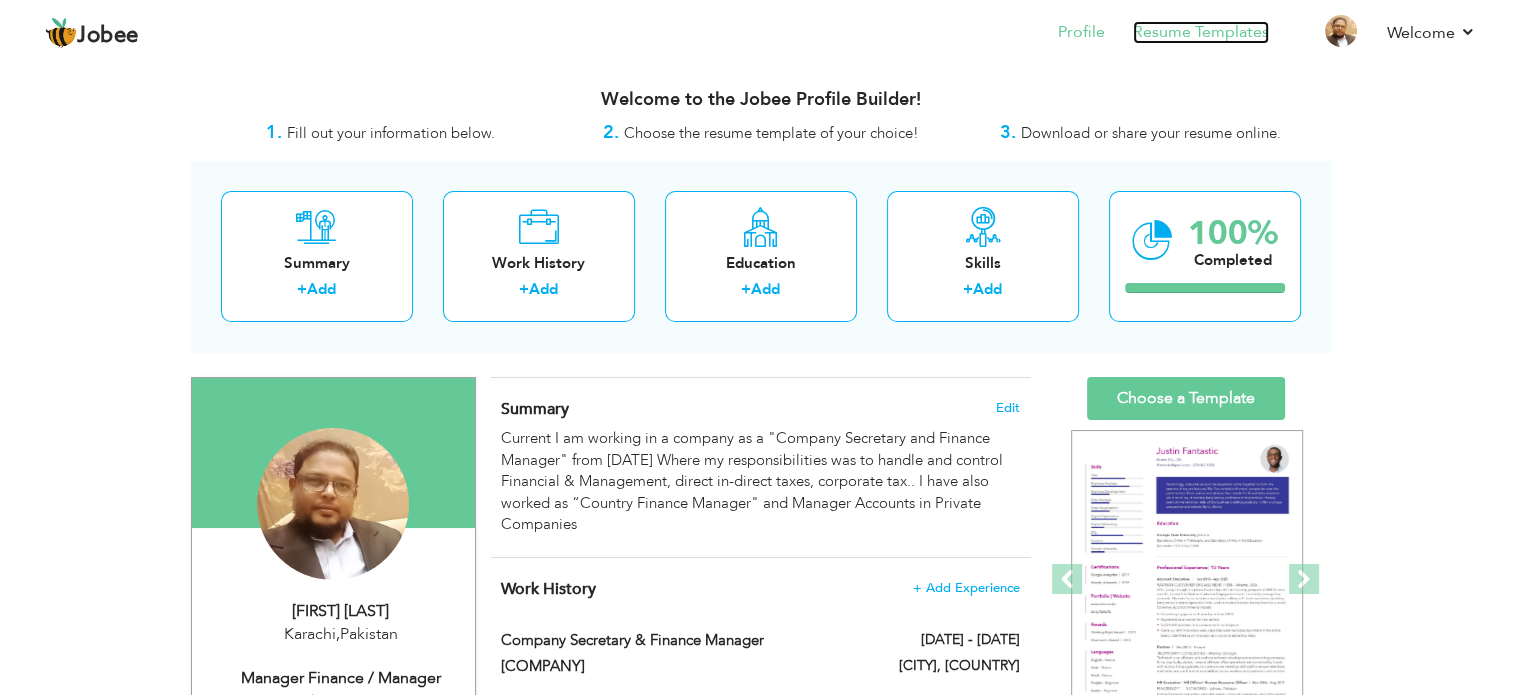 click on "Resume Templates" at bounding box center [1201, 32] 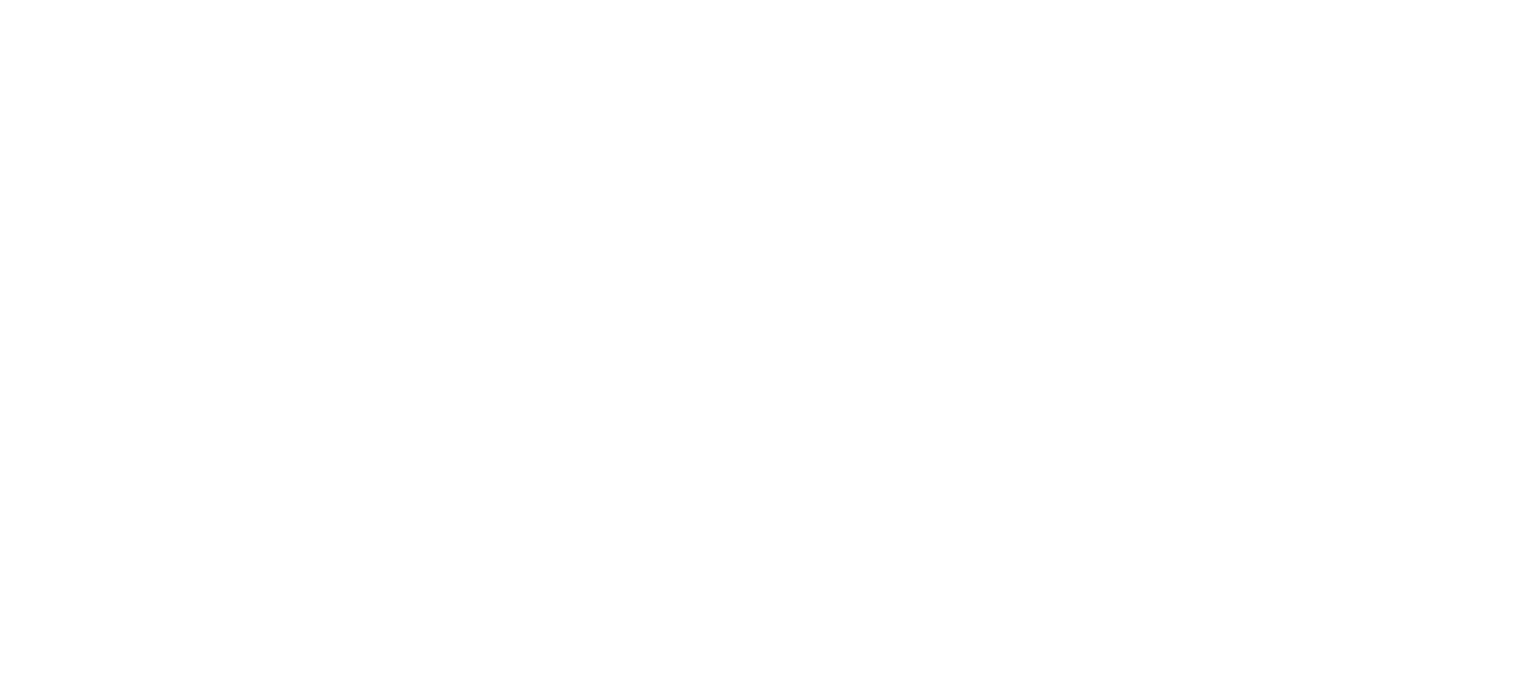 scroll, scrollTop: 0, scrollLeft: 0, axis: both 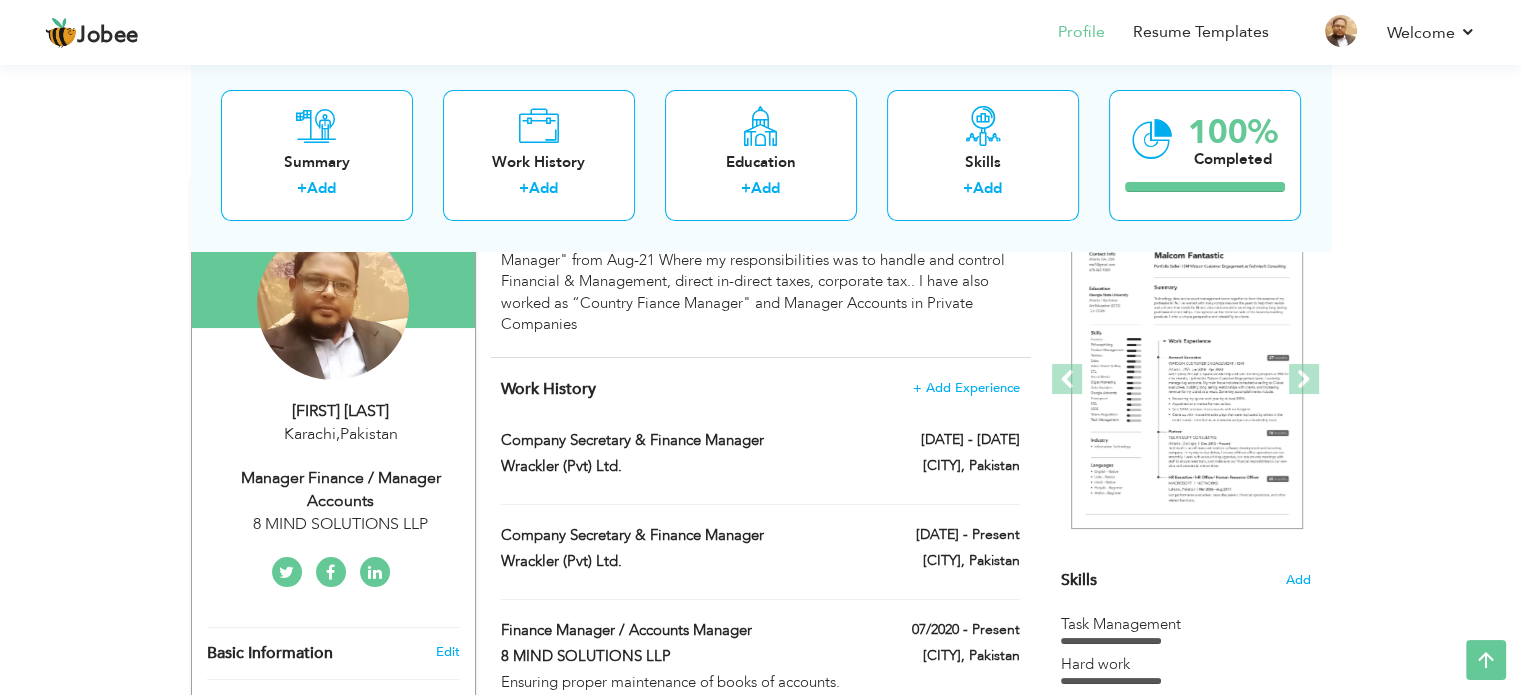 click on "Manager Finance / Manager Accounts" at bounding box center [341, 490] 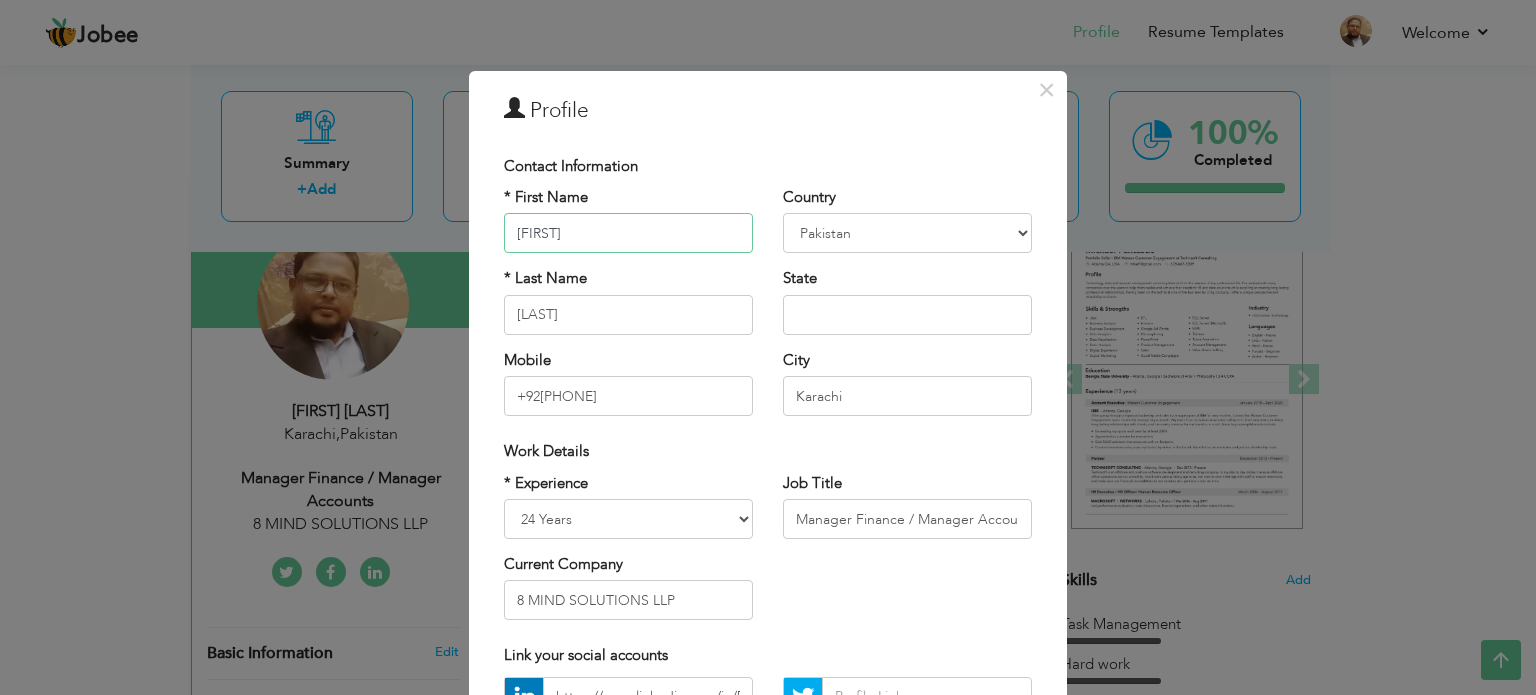 scroll, scrollTop: 100, scrollLeft: 0, axis: vertical 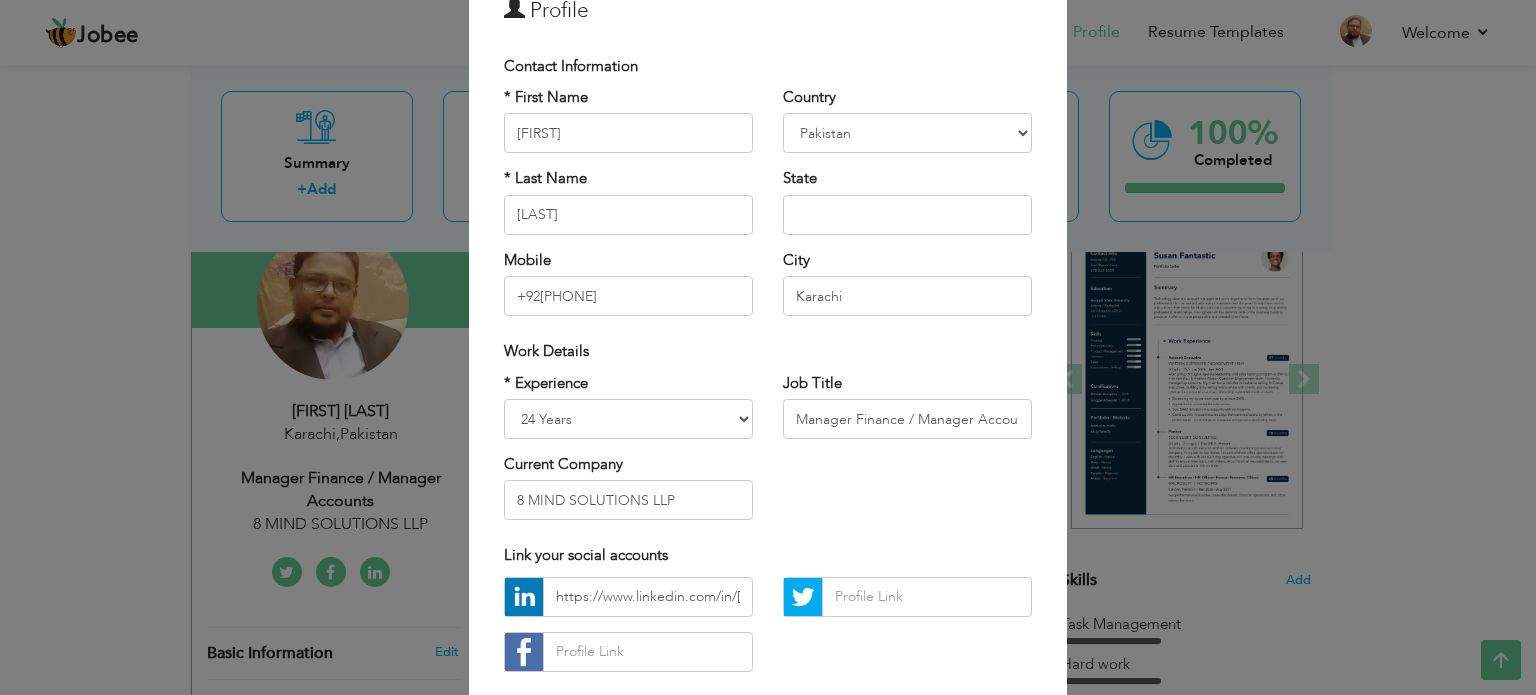 click on "×
Profile
Contact Information
* First Name
Munawar
* Last Name
Hafeez" at bounding box center (768, 347) 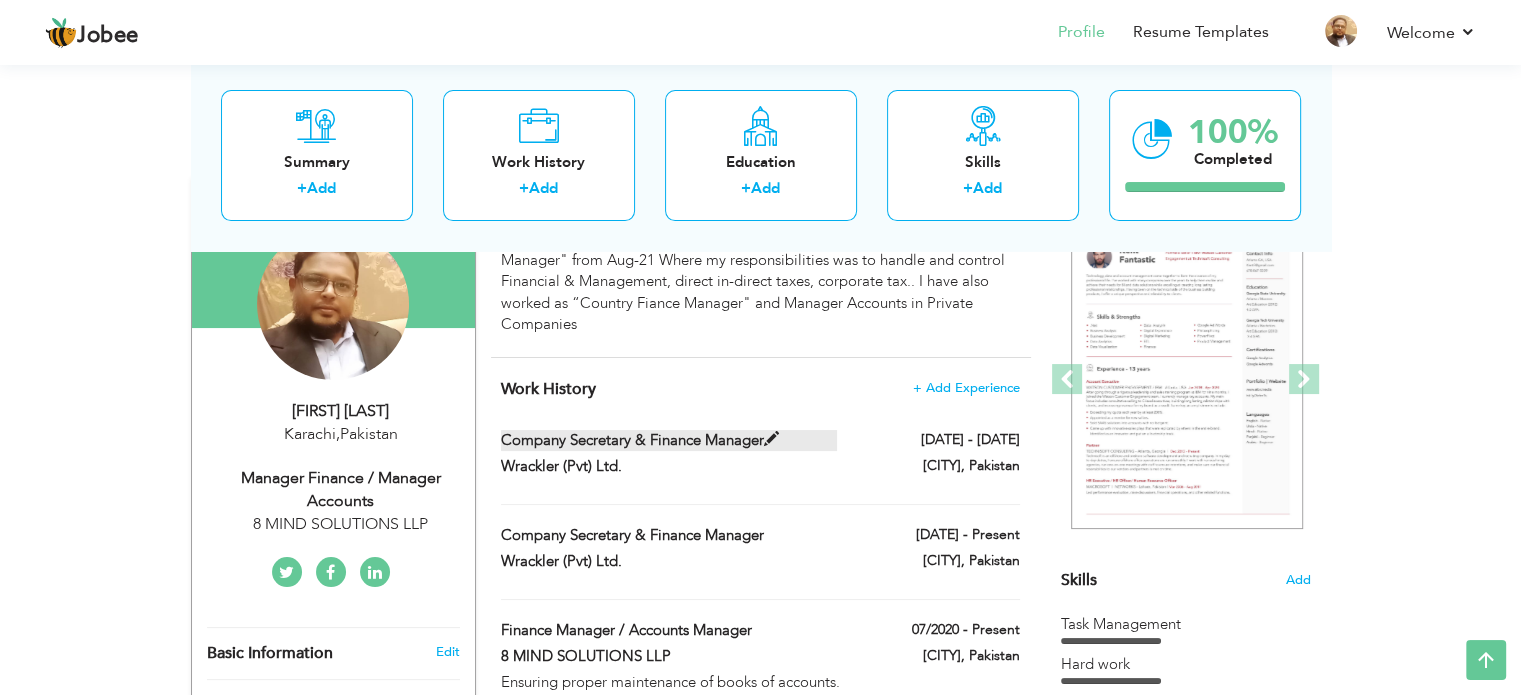 drag, startPoint x: 521, startPoint y: 435, endPoint x: 710, endPoint y: 434, distance: 189.00264 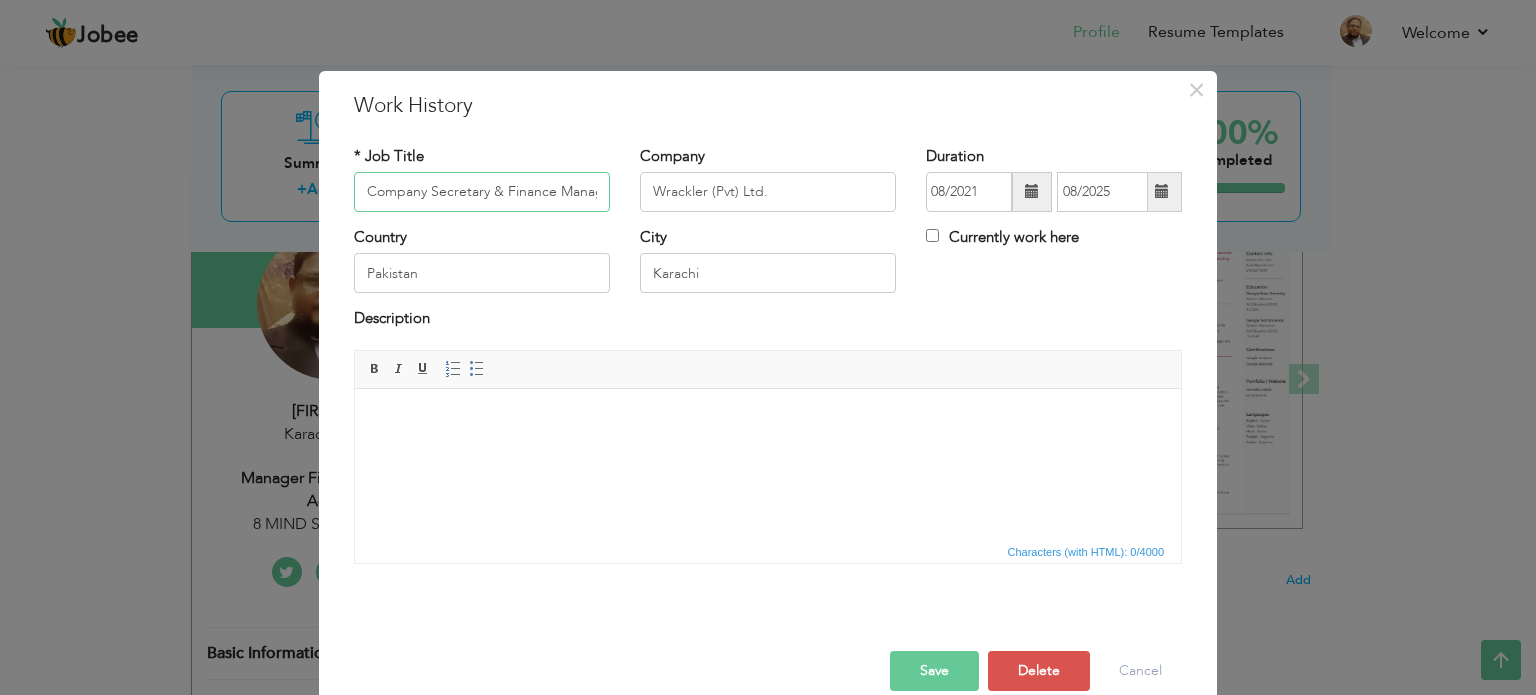 scroll, scrollTop: 0, scrollLeft: 16, axis: horizontal 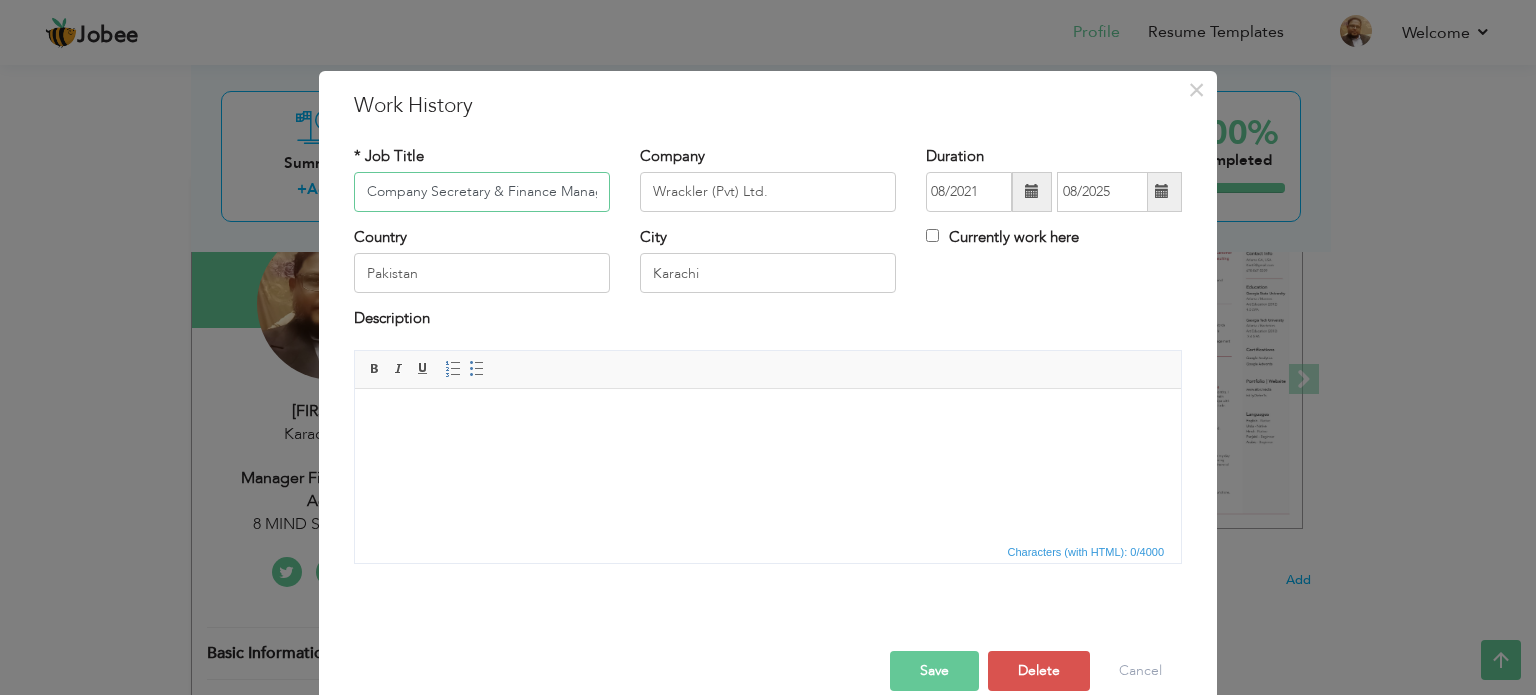 drag, startPoint x: 593, startPoint y: 188, endPoint x: 264, endPoint y: 188, distance: 329 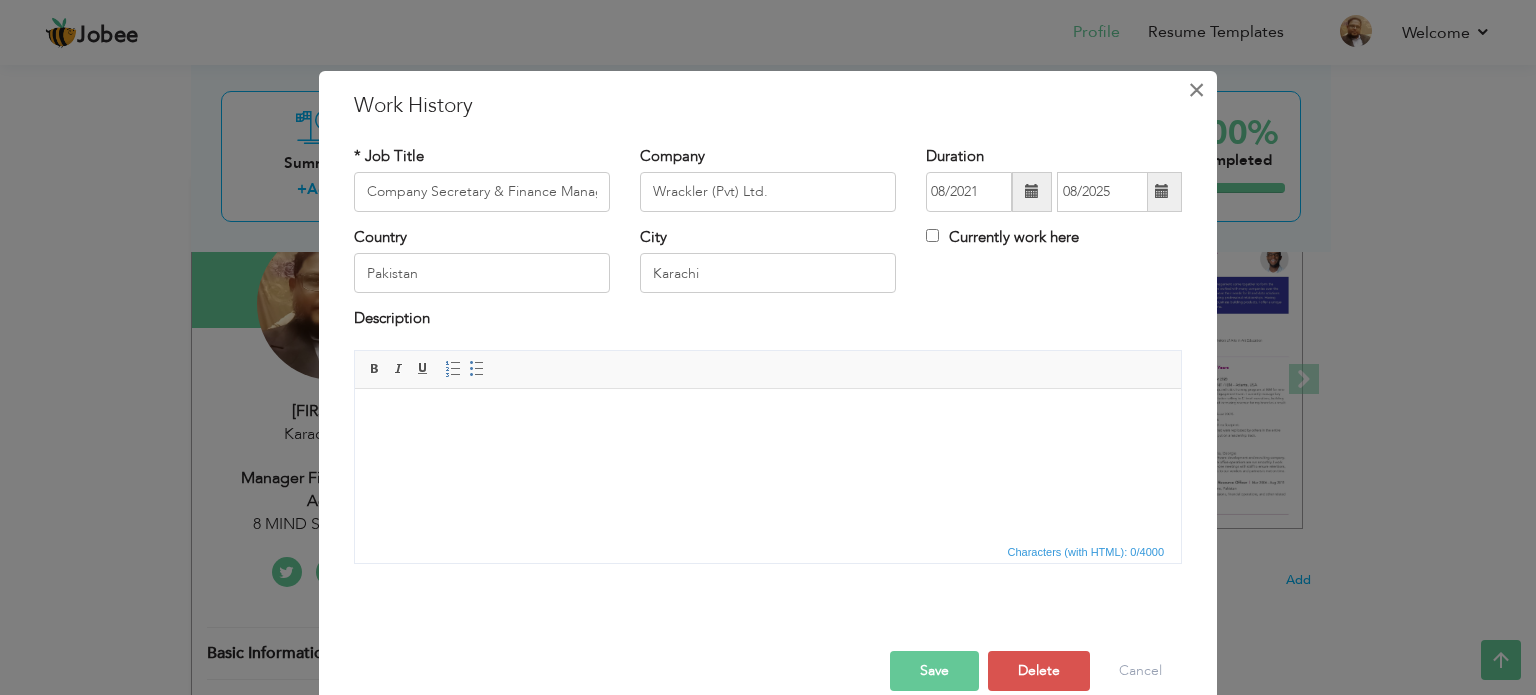 click on "×" at bounding box center [1196, 90] 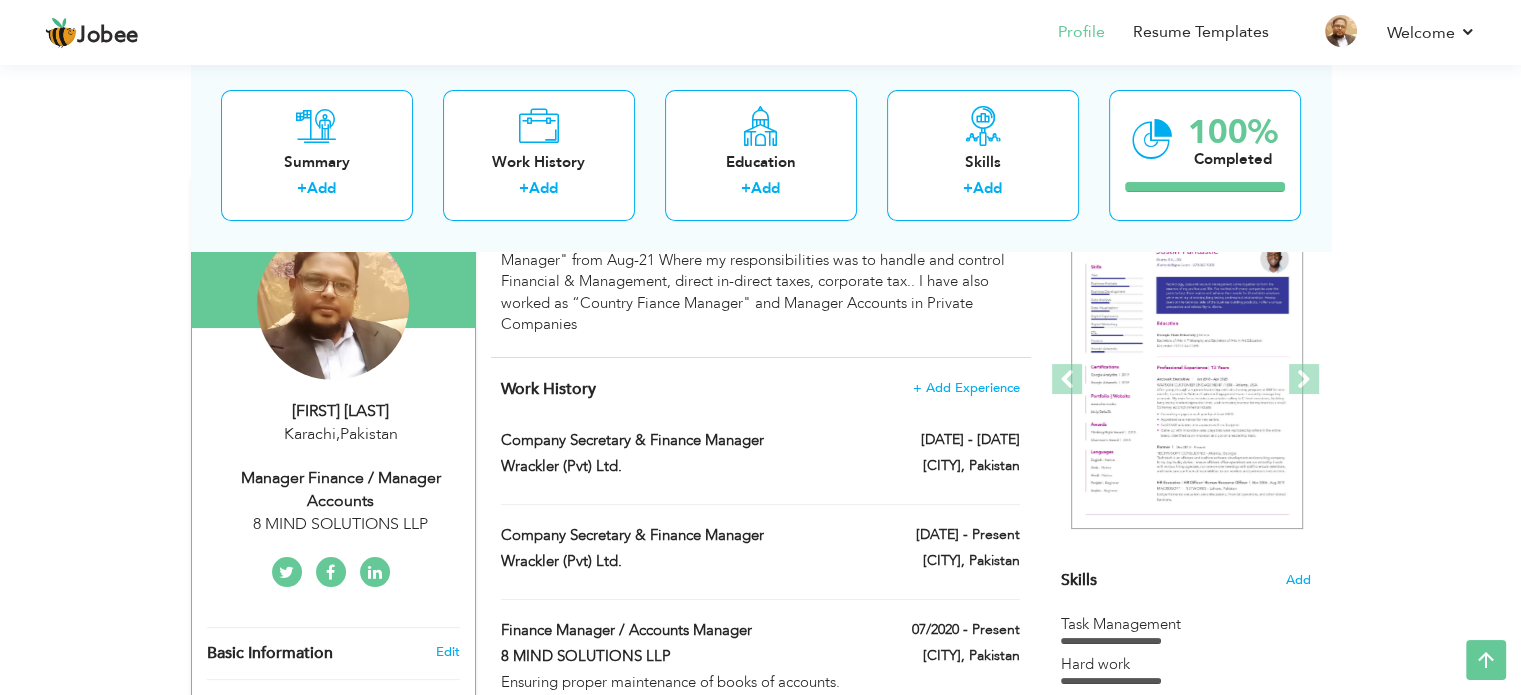 click on "Manager Finance / Manager Accounts" at bounding box center (341, 490) 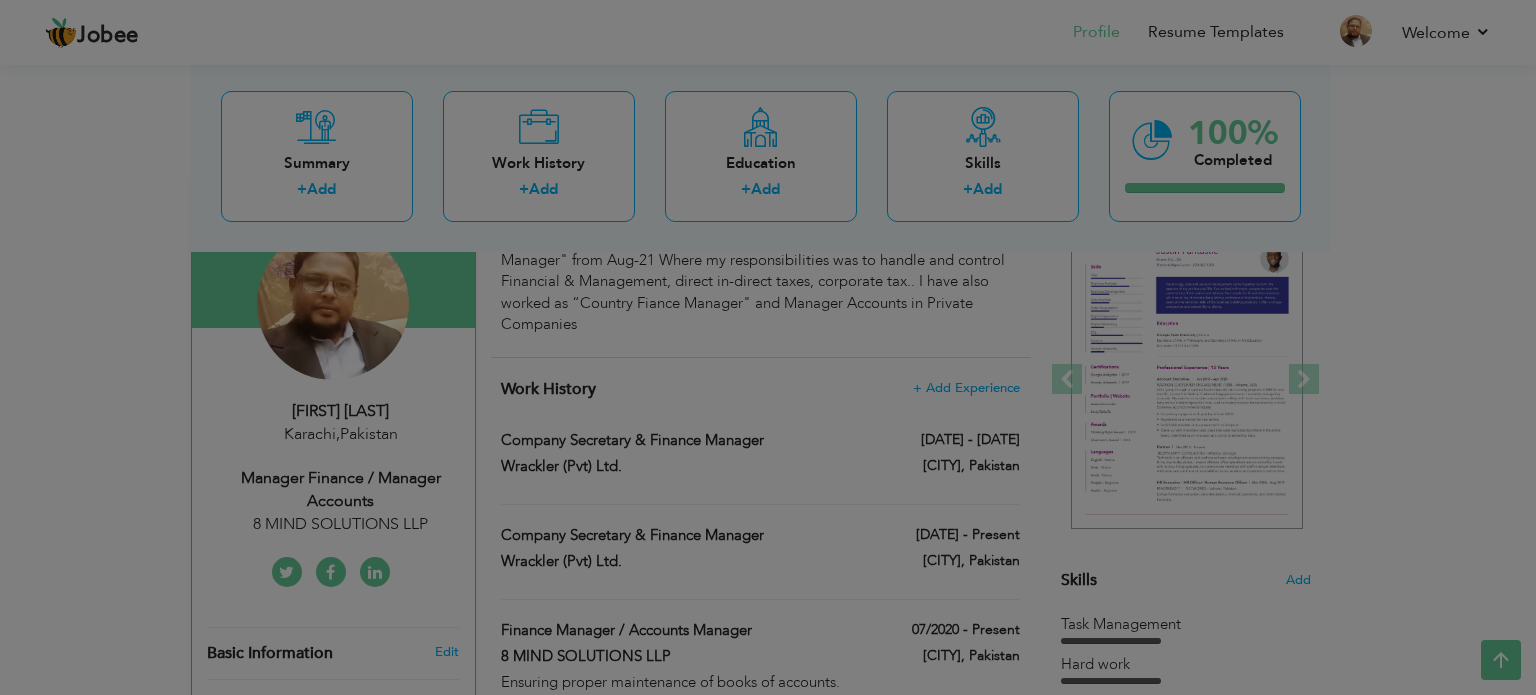 scroll, scrollTop: 0, scrollLeft: 0, axis: both 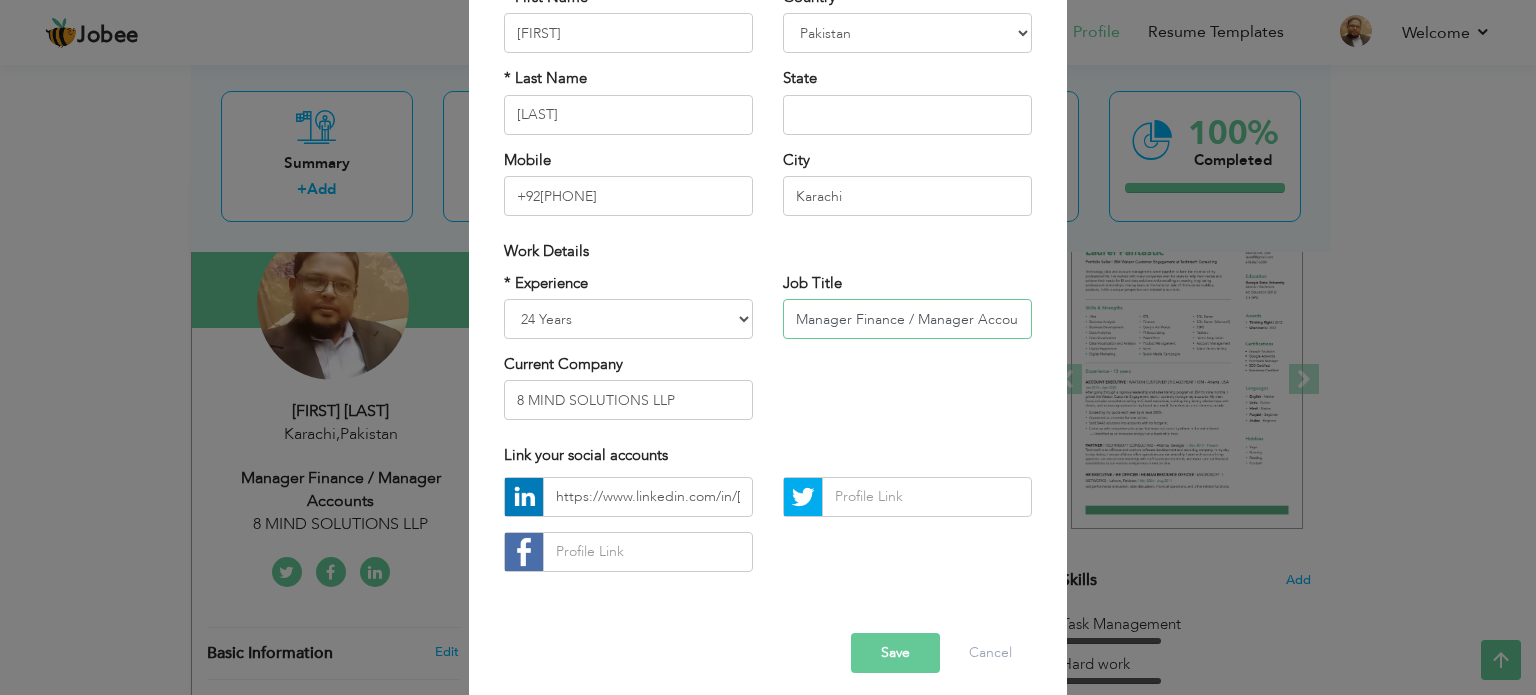 drag, startPoint x: 1011, startPoint y: 311, endPoint x: 699, endPoint y: 311, distance: 312 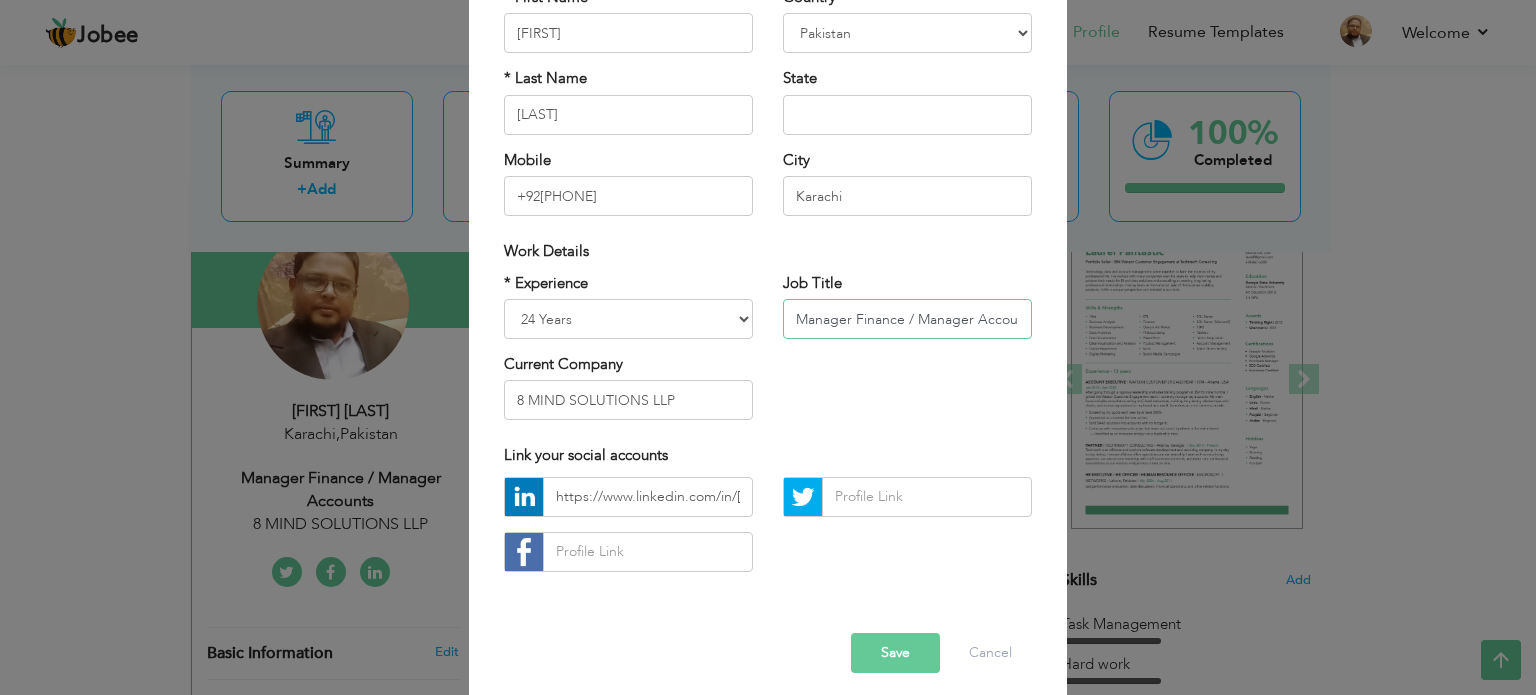 paste on "Company Secretary & Finance Manager" 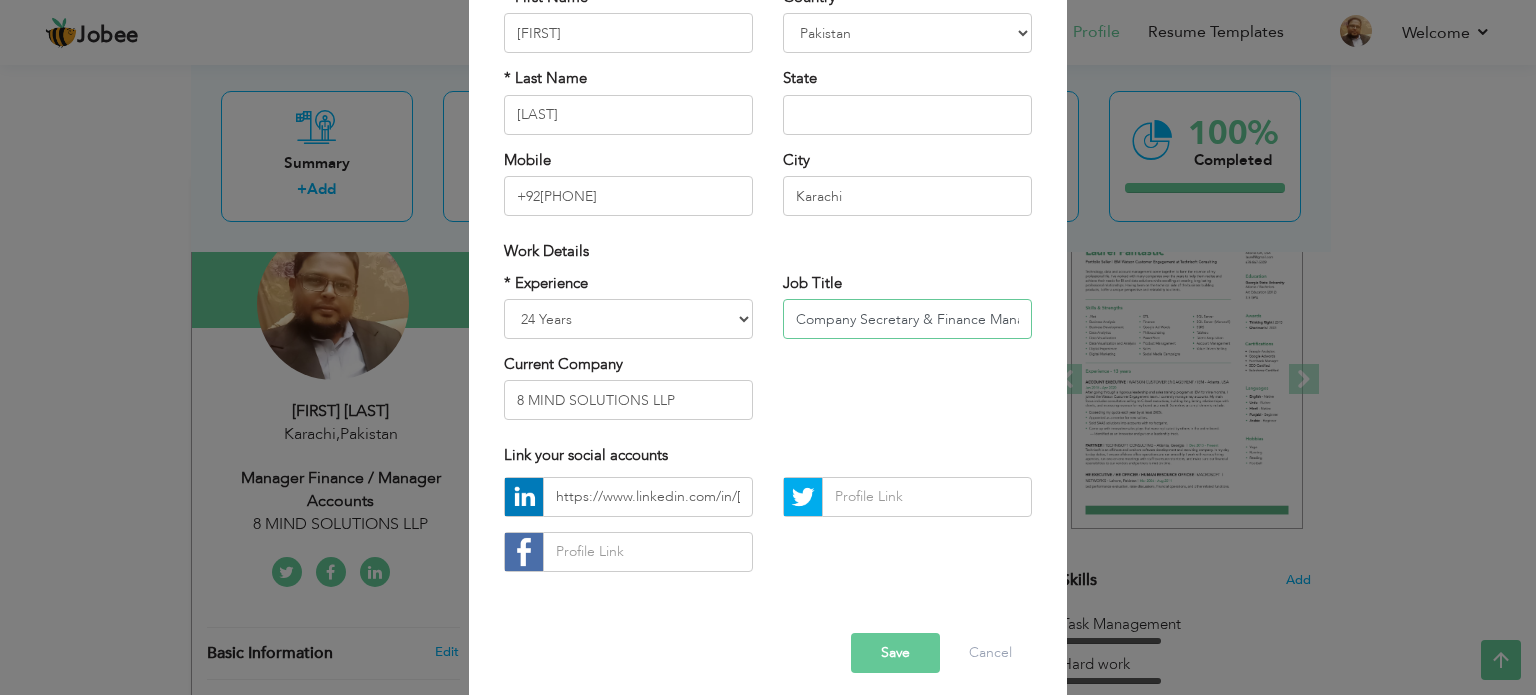 scroll, scrollTop: 0, scrollLeft: 23, axis: horizontal 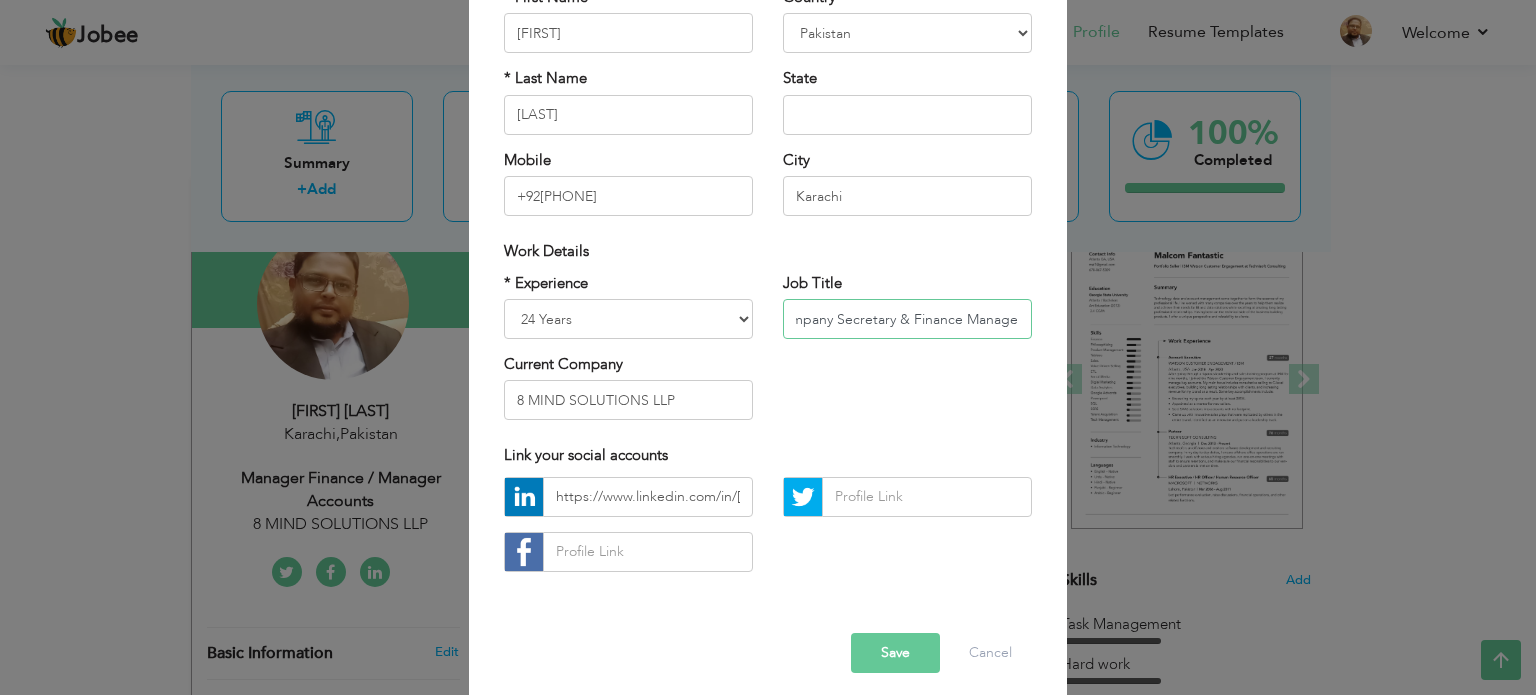 type on "Company Secretary & Finance Managerts" 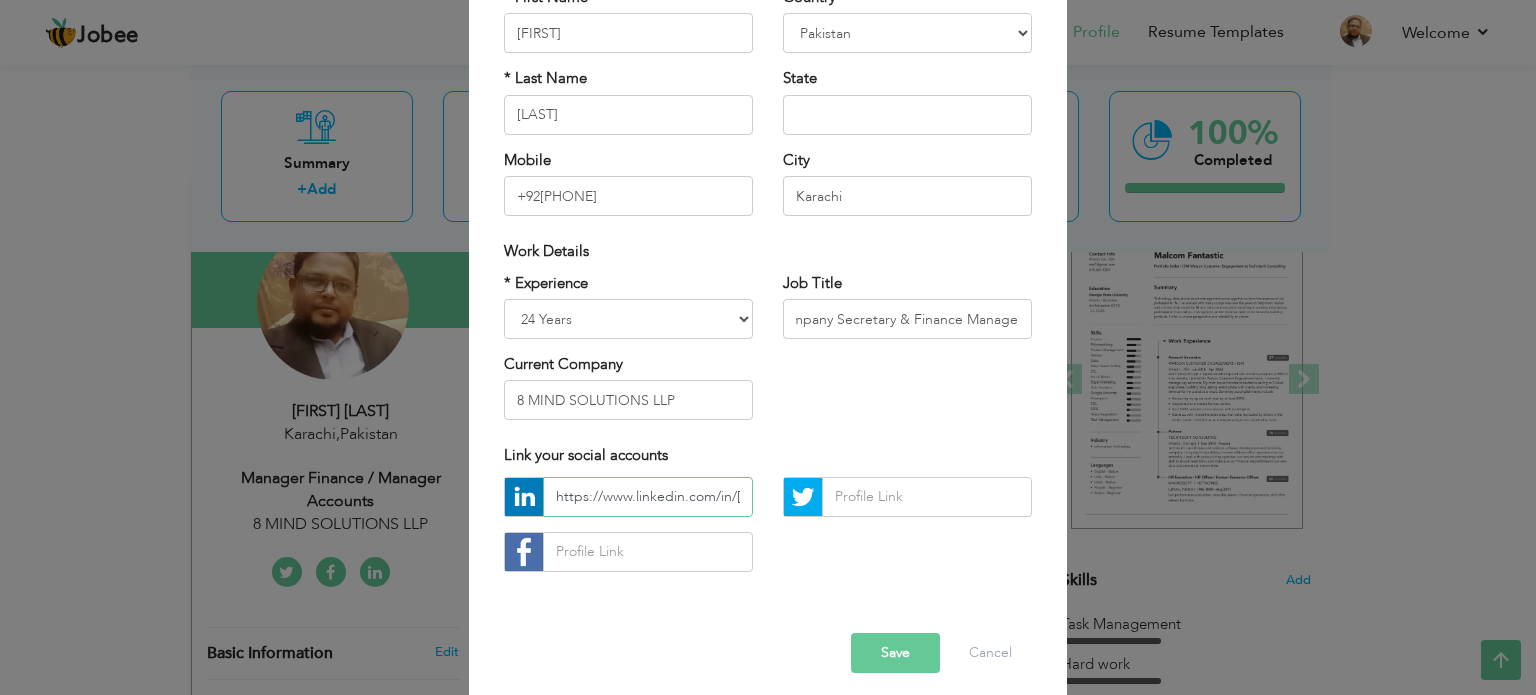 scroll, scrollTop: 0, scrollLeft: 0, axis: both 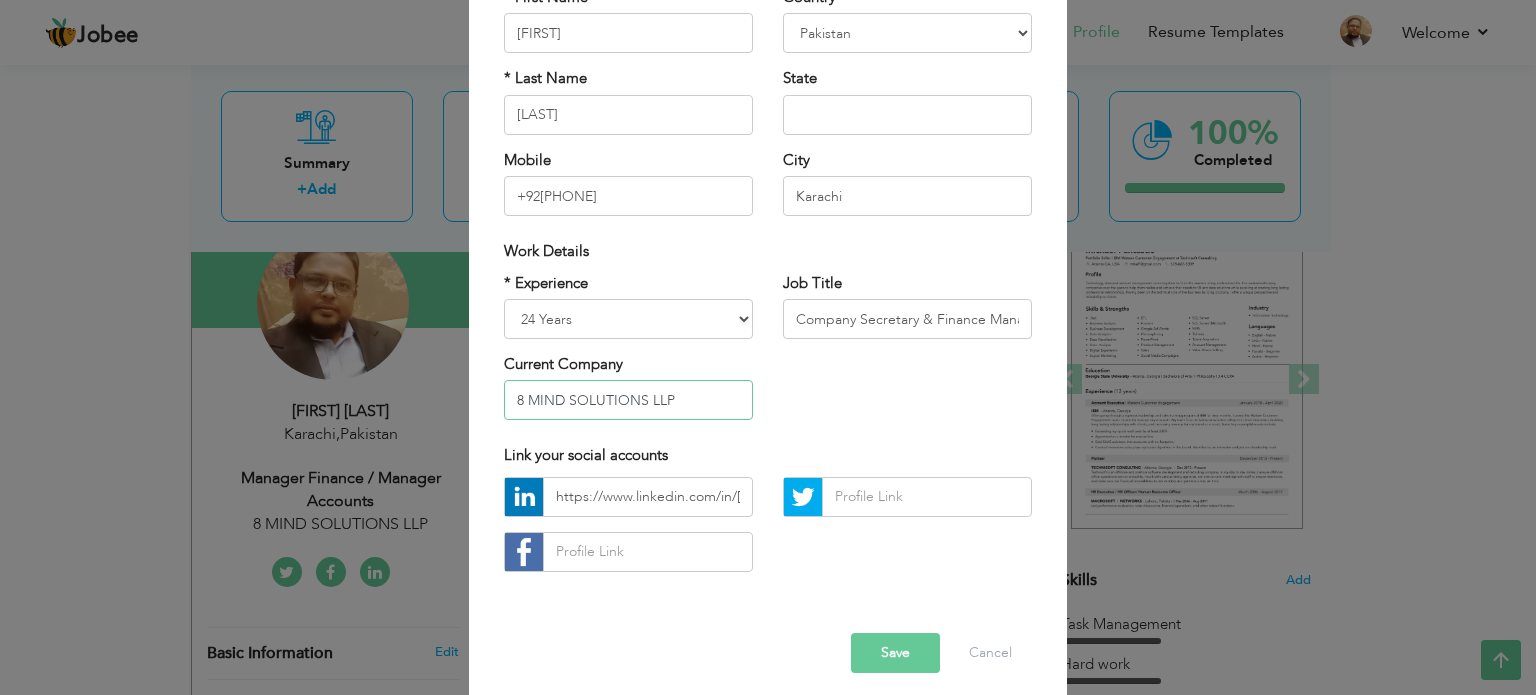 click on "[COMPANY] LLP" at bounding box center (628, 400) 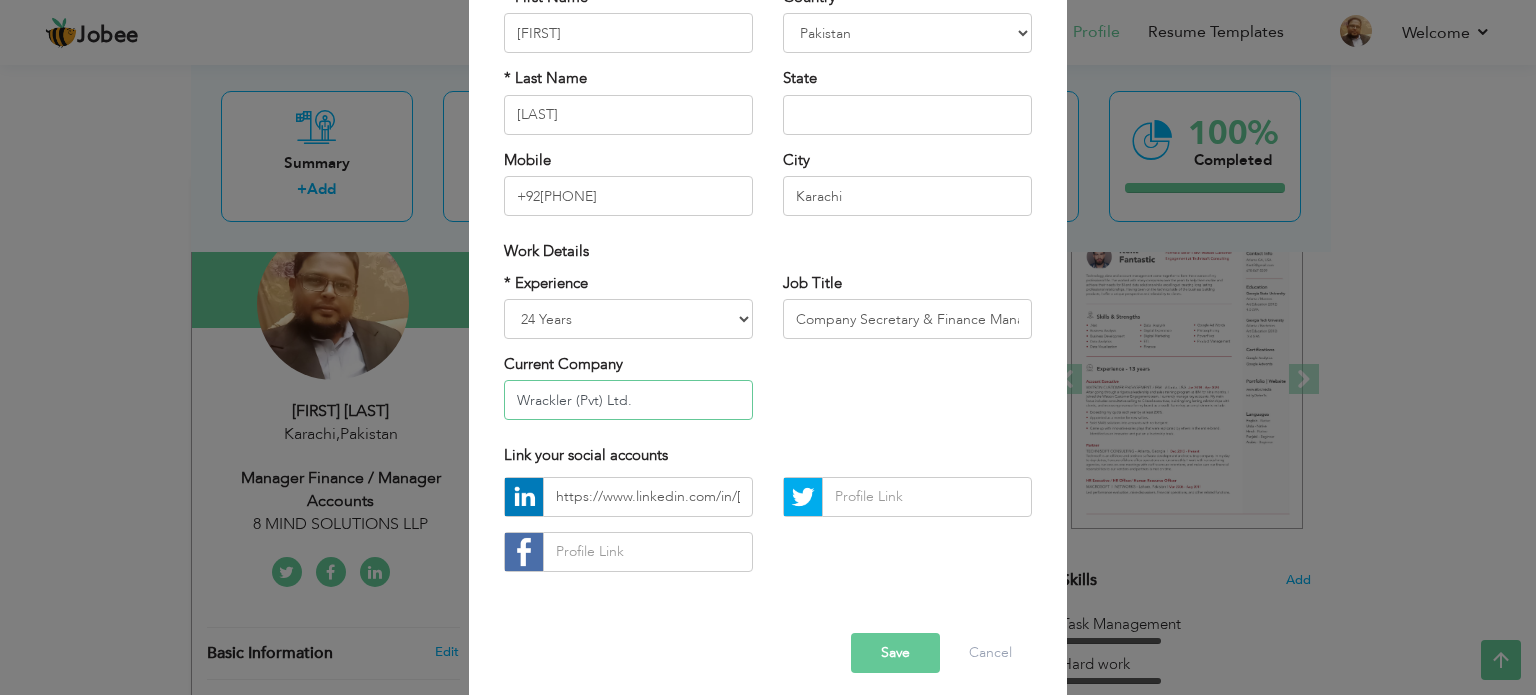 type on "[COMPANY] (Pvt) Ltd." 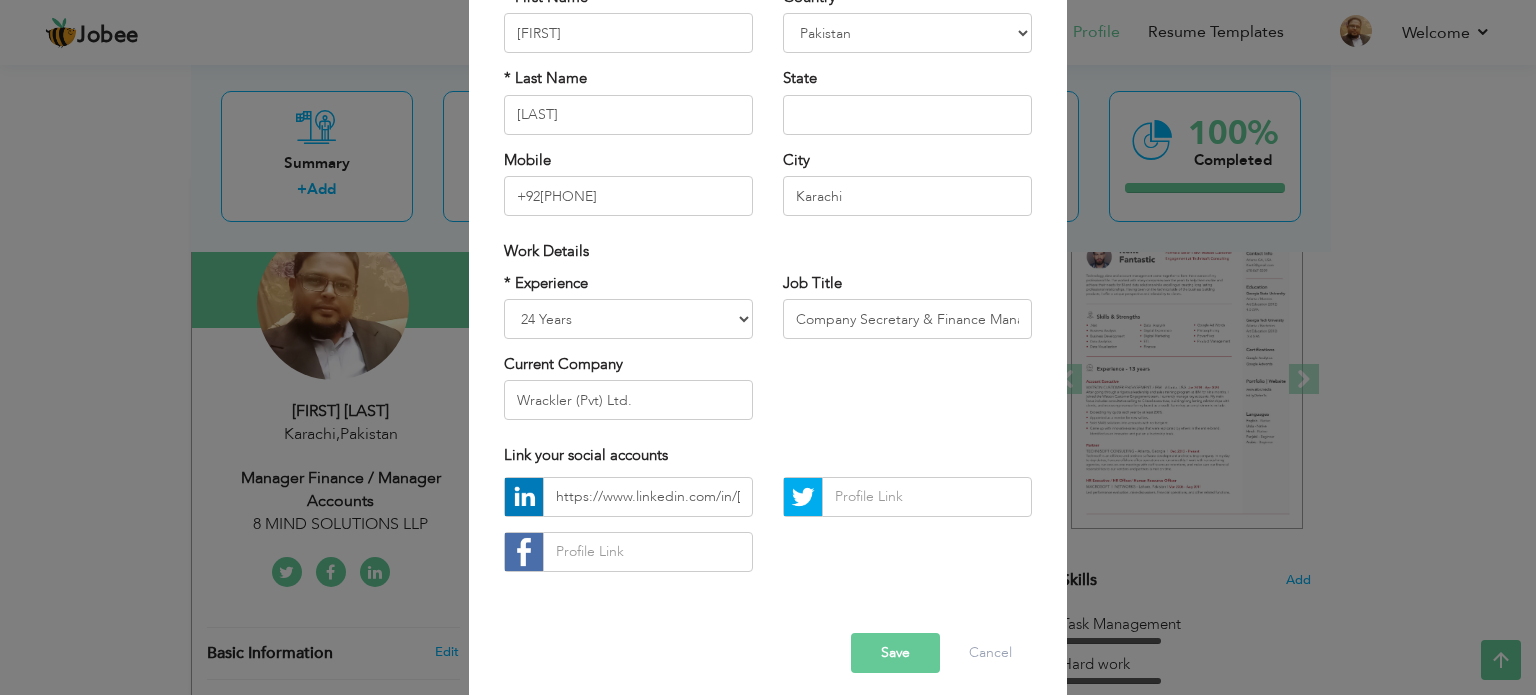 click on "Save" at bounding box center [895, 653] 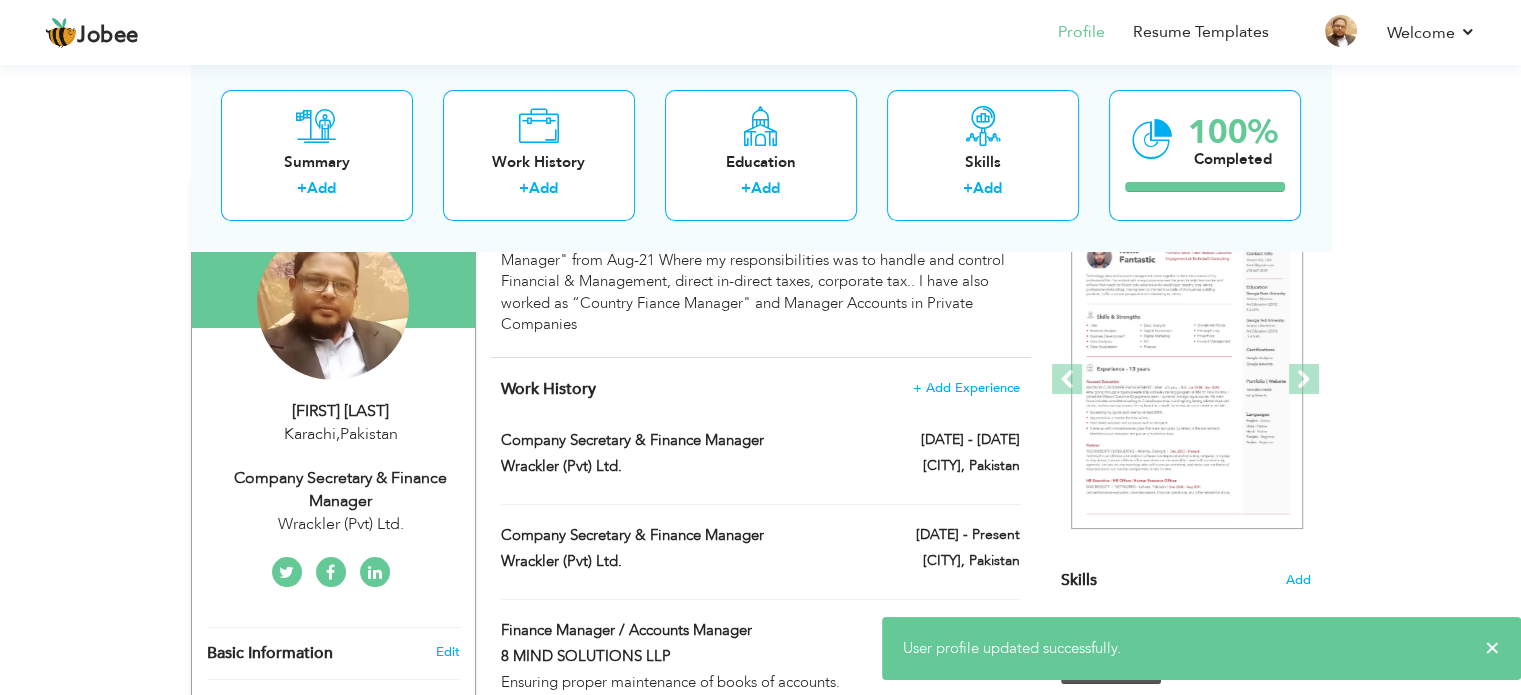 click on "Company Secretary & Finance Managerts" at bounding box center (341, 490) 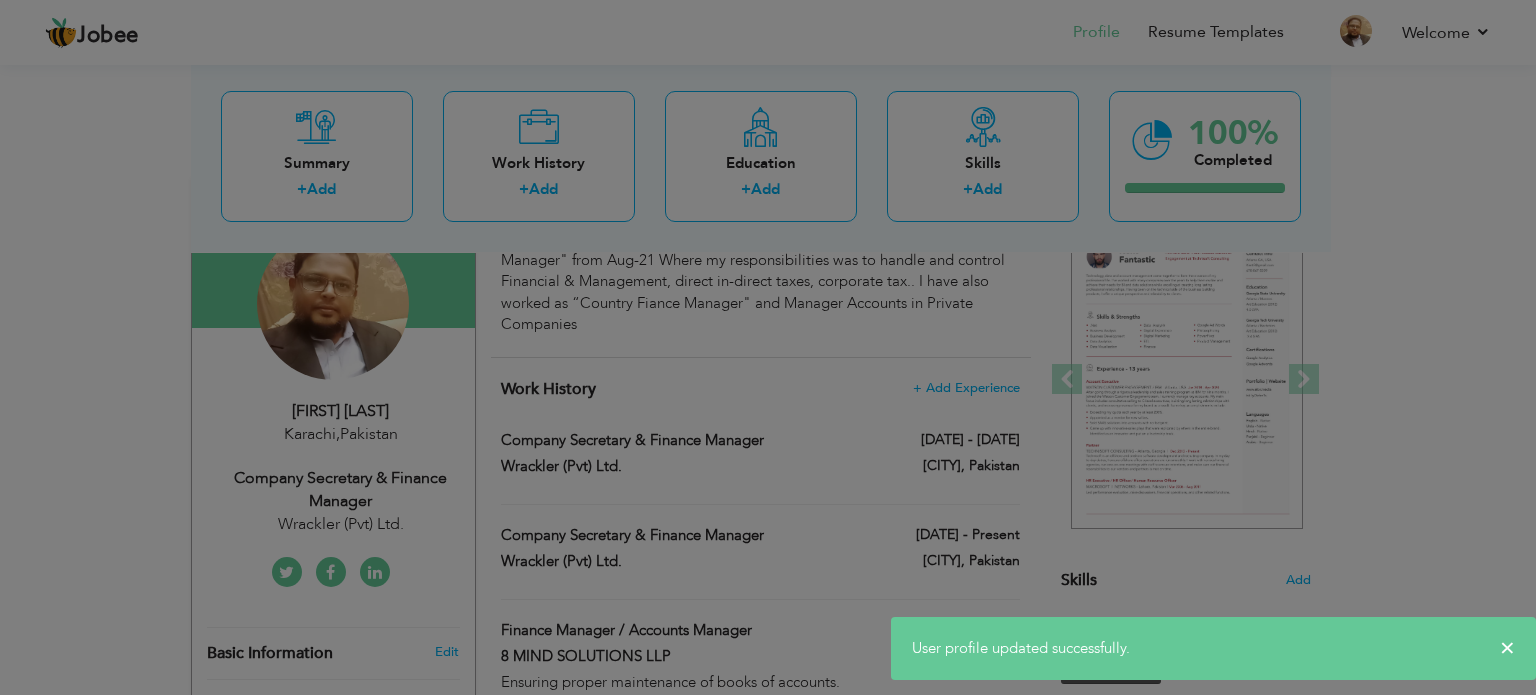 scroll, scrollTop: 0, scrollLeft: 0, axis: both 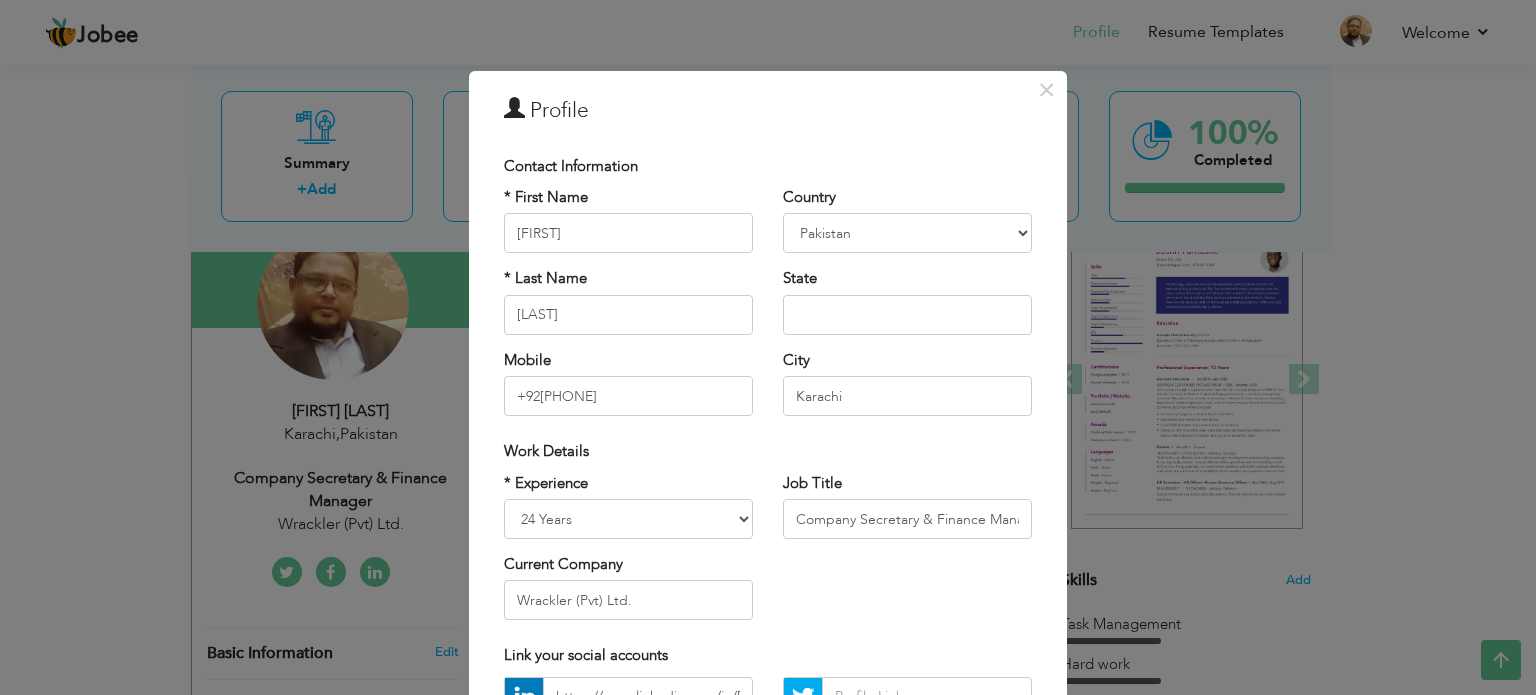click on "Job Title
Company Secretary & Finance Managerts" at bounding box center (907, 513) 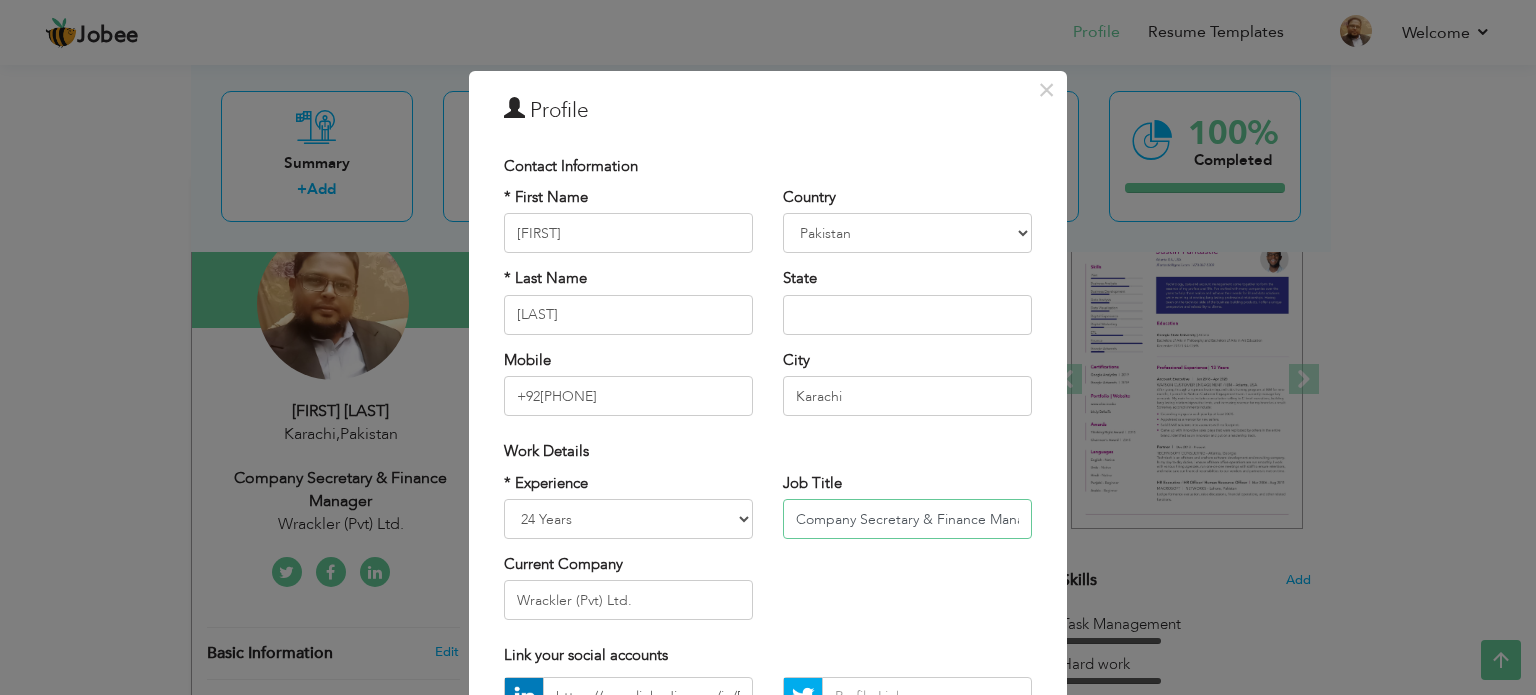 click on "Company Secretary & Finance Managerts" at bounding box center (907, 519) 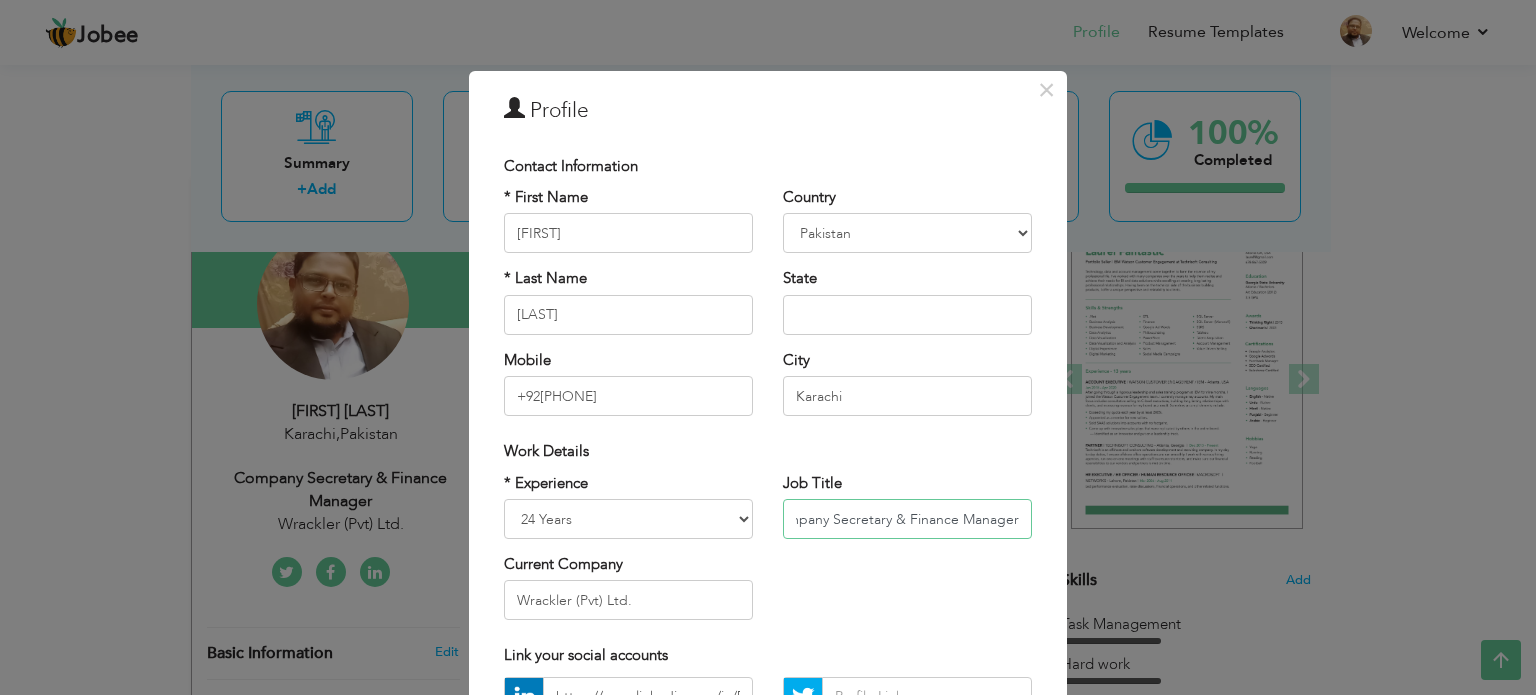 scroll, scrollTop: 0, scrollLeft: 22, axis: horizontal 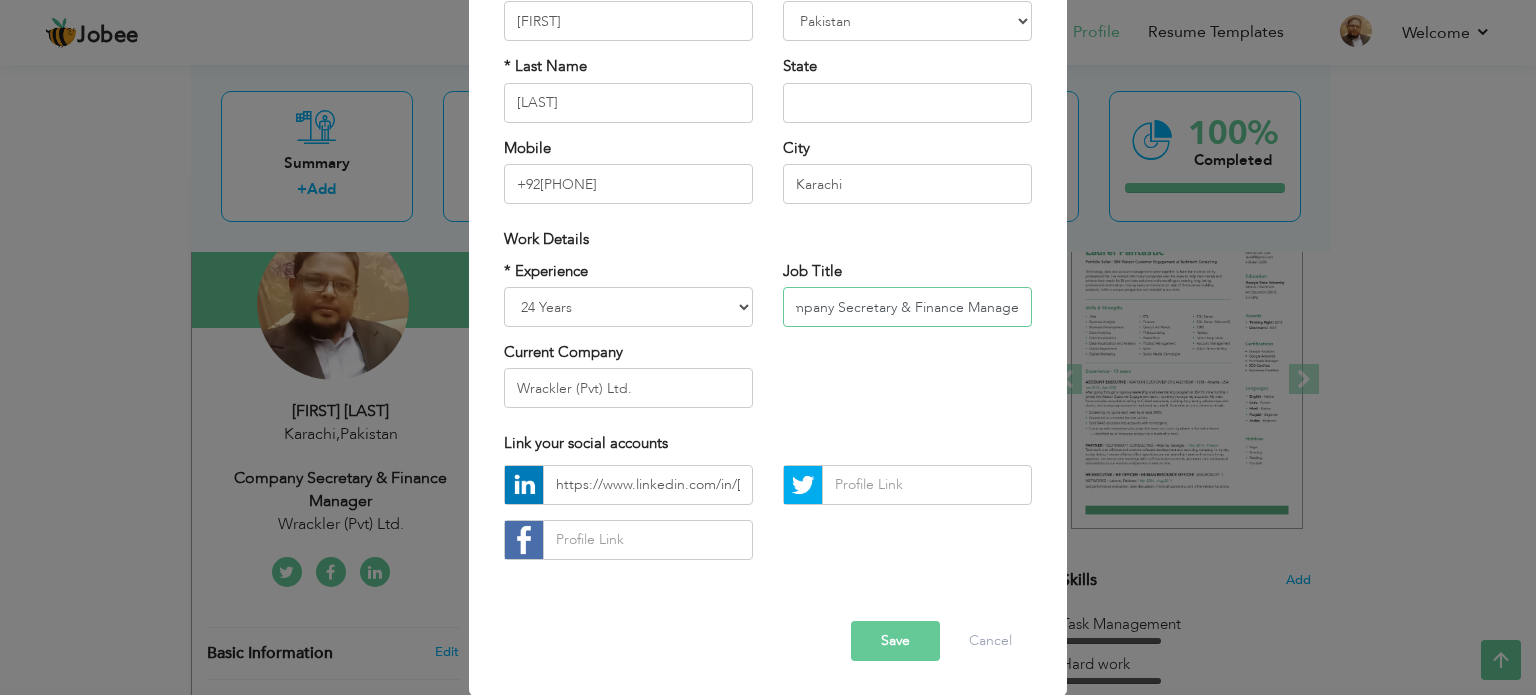 type on "Company Secretary & Finance Manager" 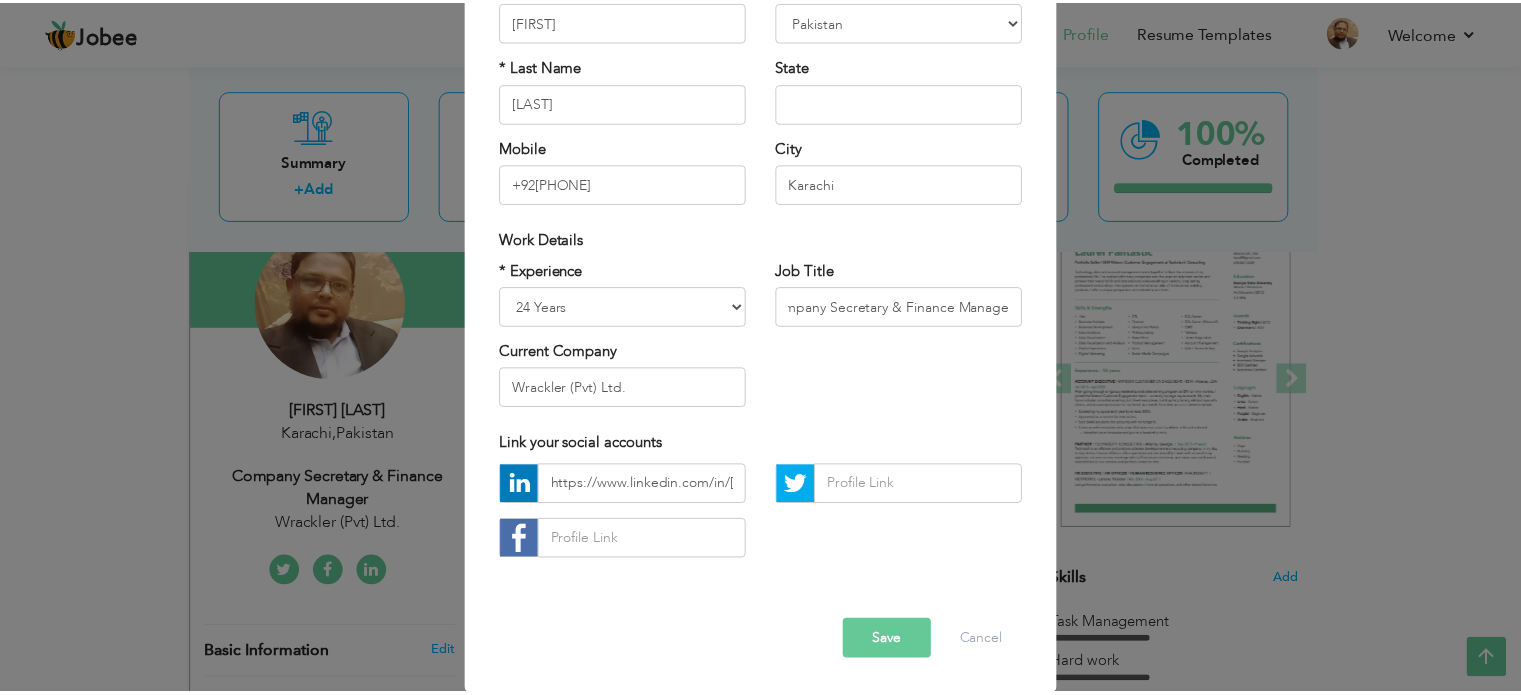 scroll, scrollTop: 0, scrollLeft: 0, axis: both 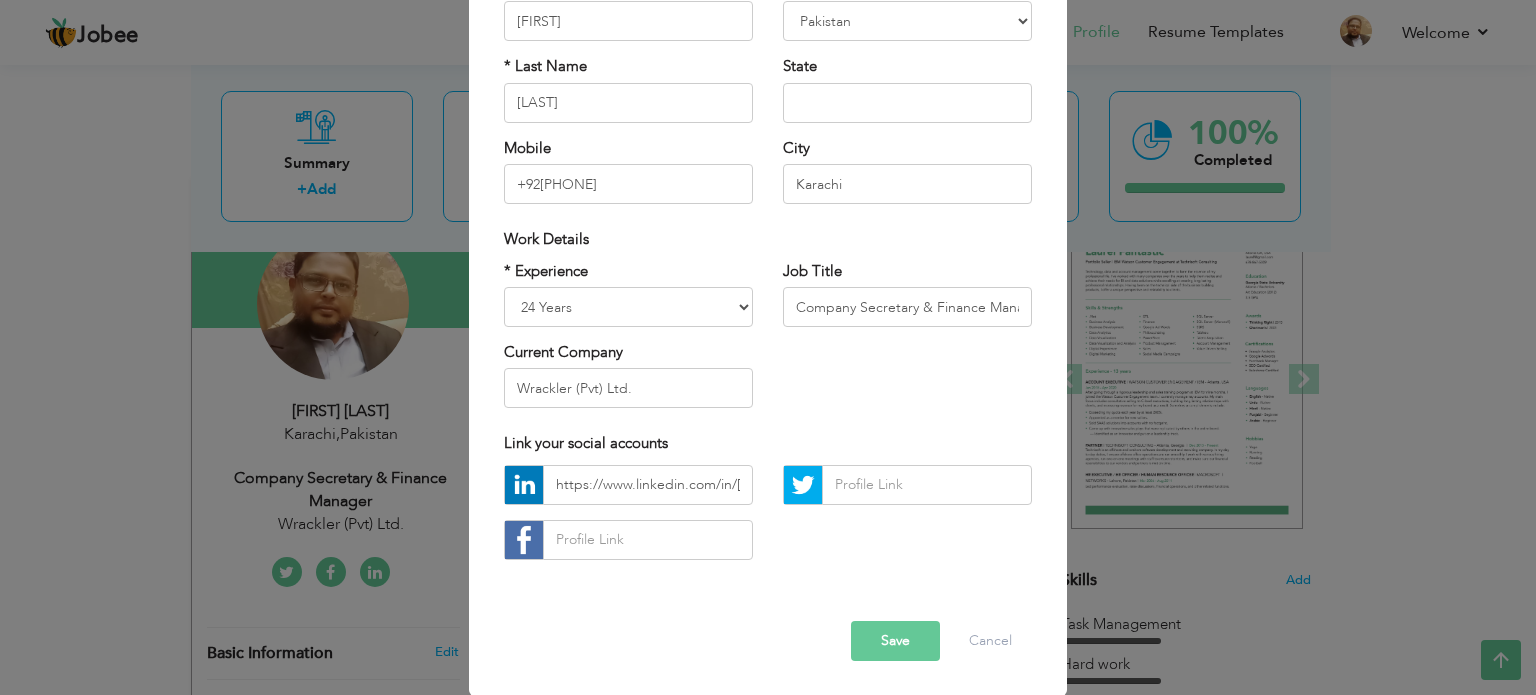 click on "Save" at bounding box center (895, 641) 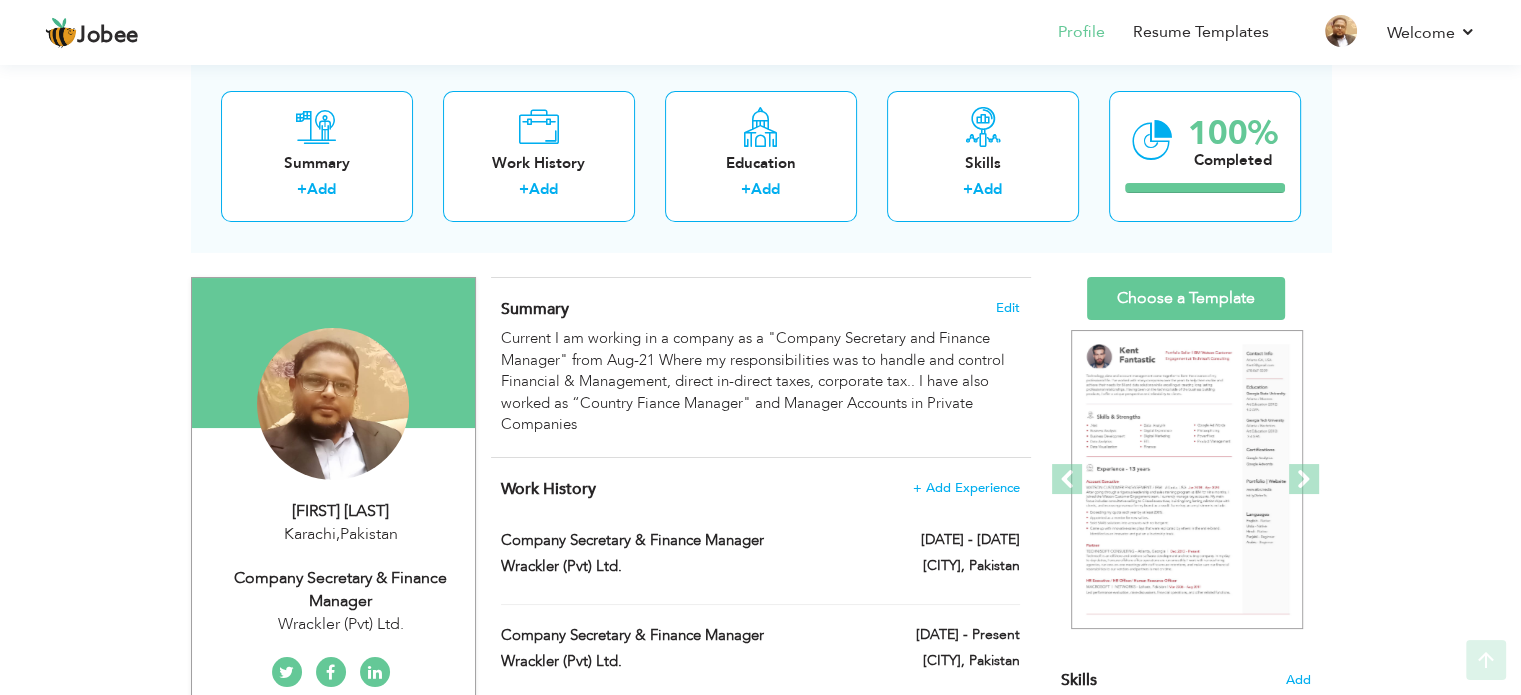 scroll, scrollTop: 300, scrollLeft: 0, axis: vertical 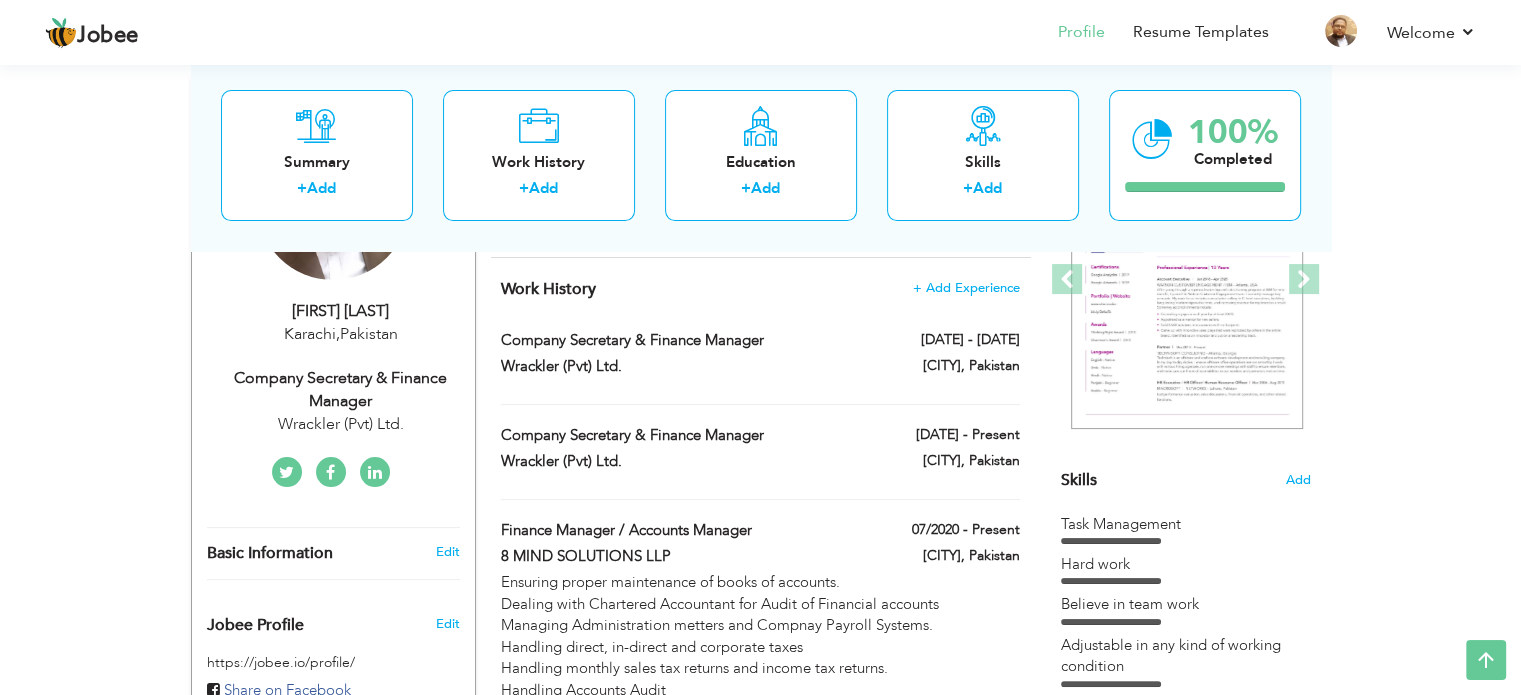 click on "Company Secretary & Finance Manager" at bounding box center (669, 438) 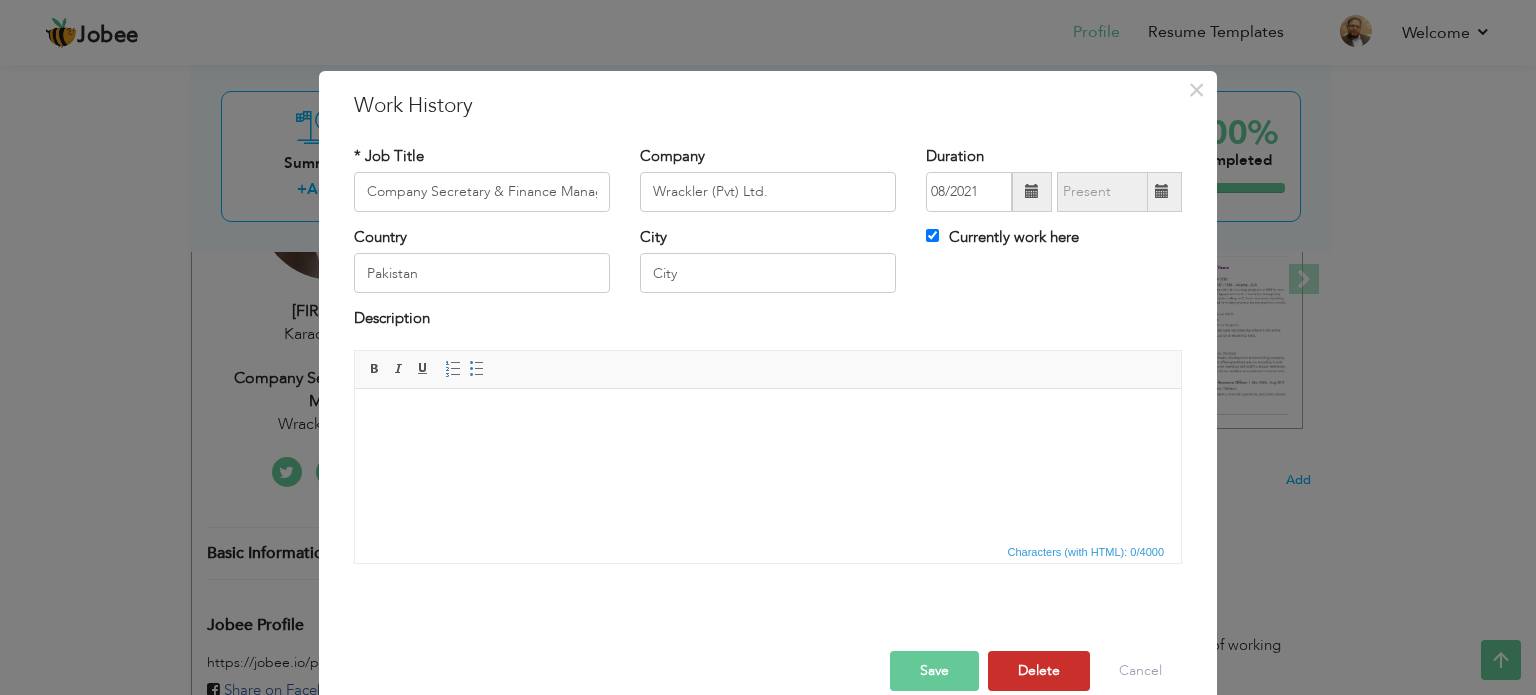click on "Delete" at bounding box center (1039, 671) 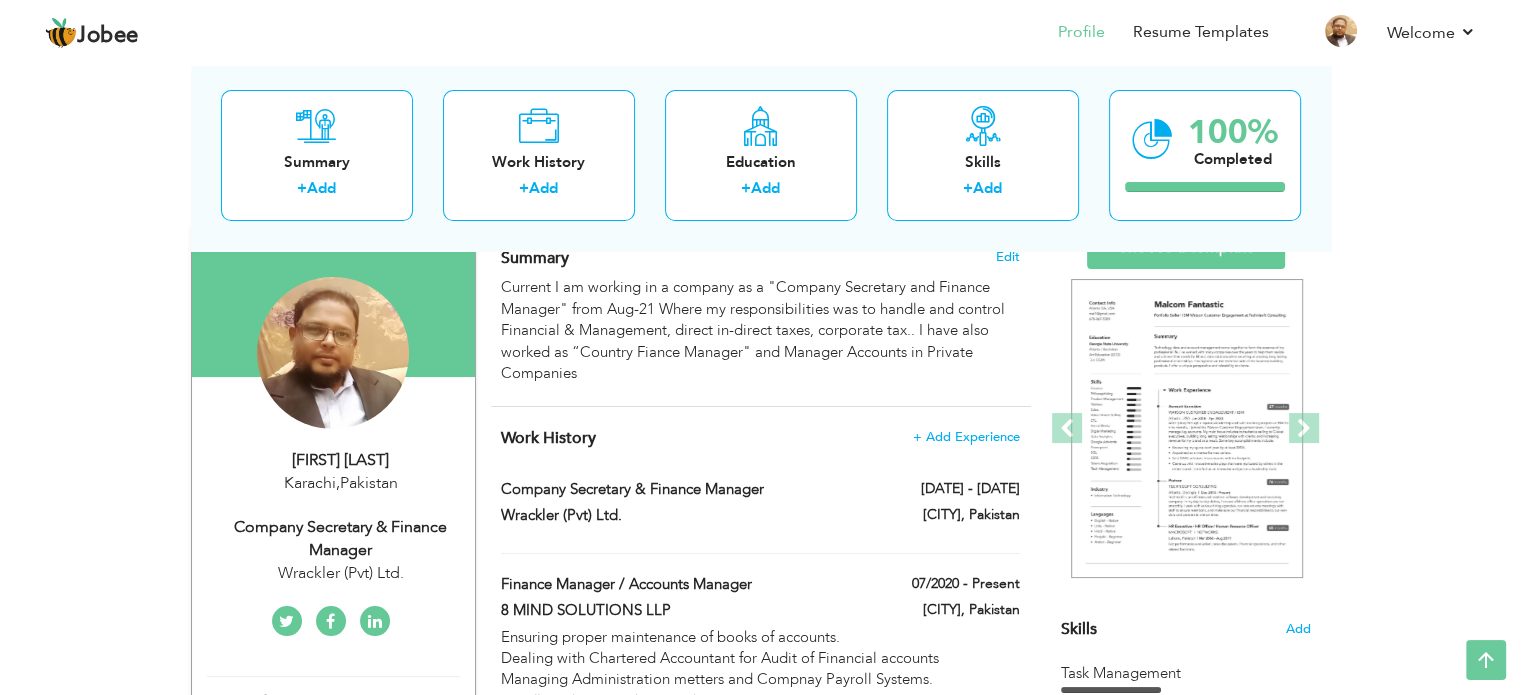 scroll, scrollTop: 0, scrollLeft: 0, axis: both 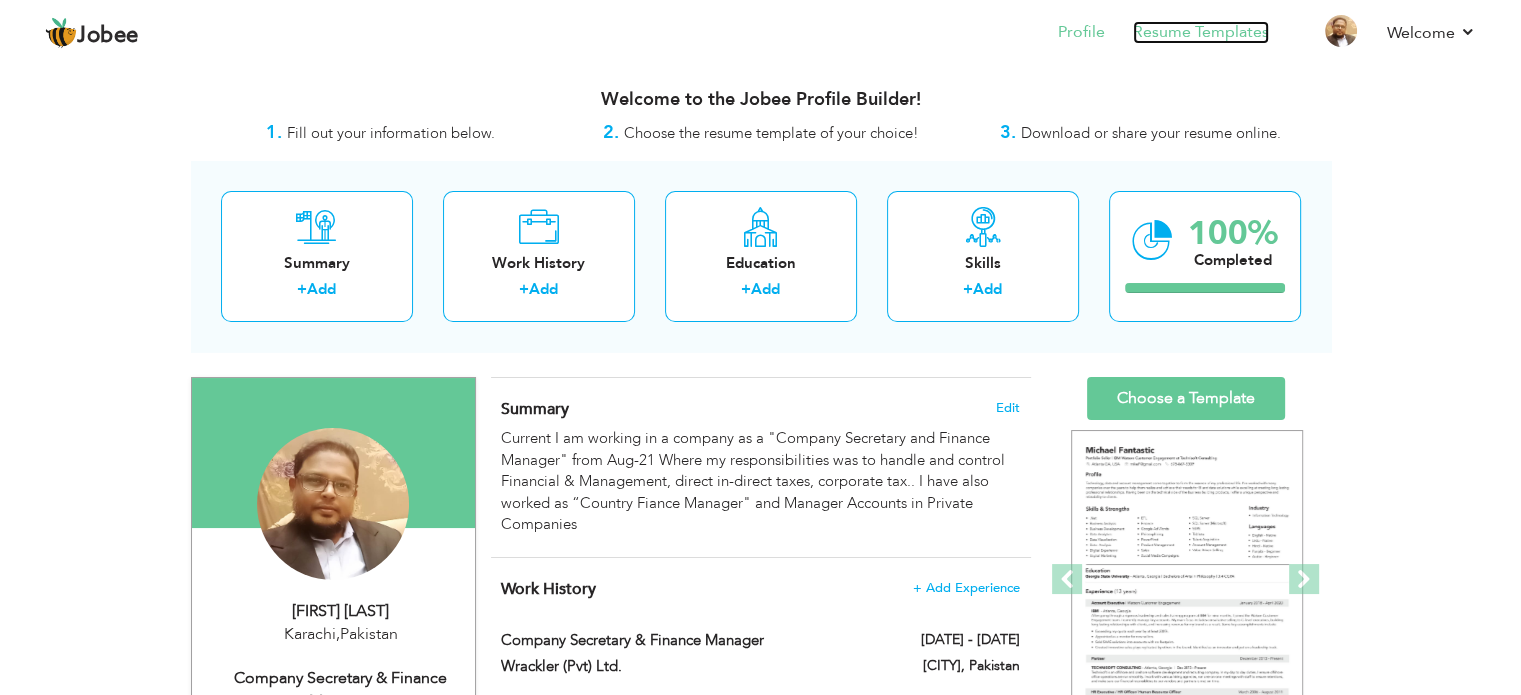 click on "Resume Templates" at bounding box center (1201, 32) 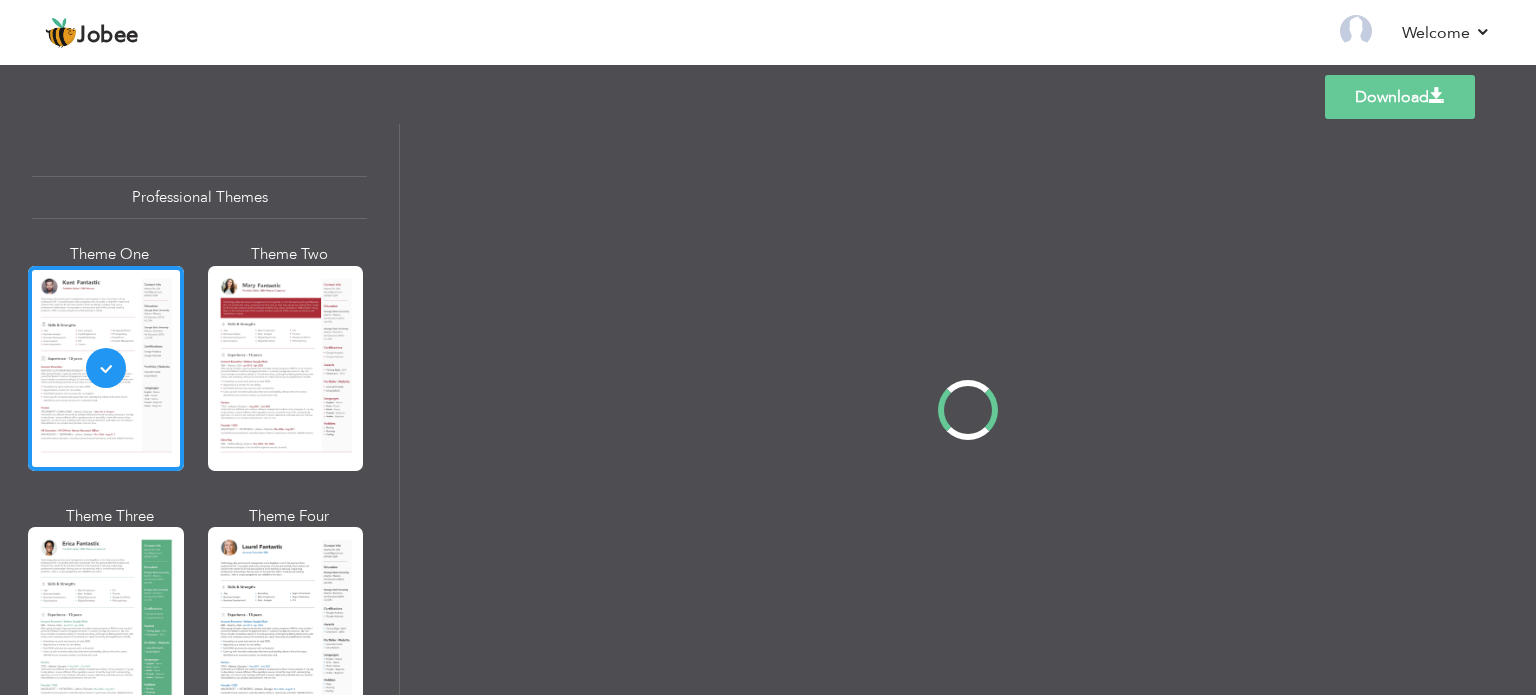 scroll, scrollTop: 0, scrollLeft: 0, axis: both 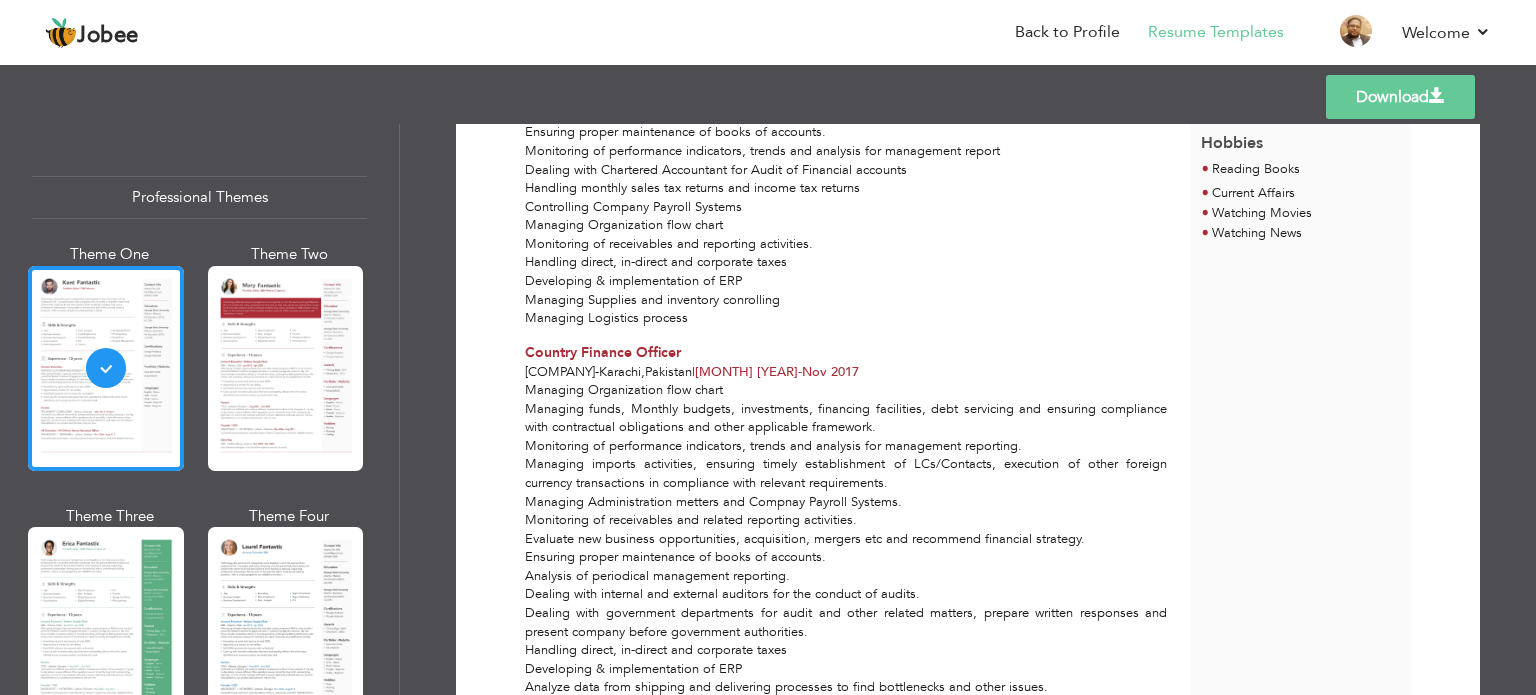 click on "Download" at bounding box center [1400, 97] 